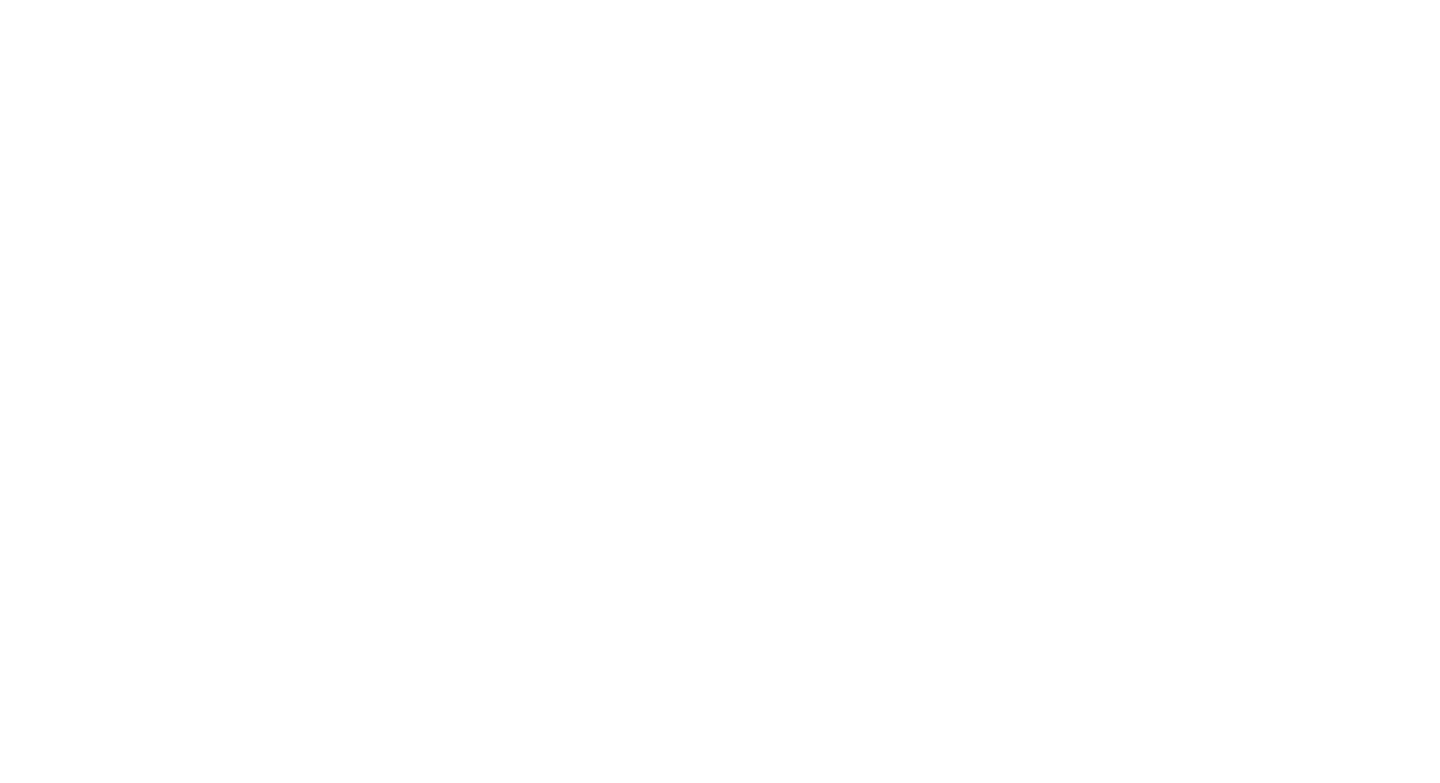 scroll, scrollTop: 0, scrollLeft: 0, axis: both 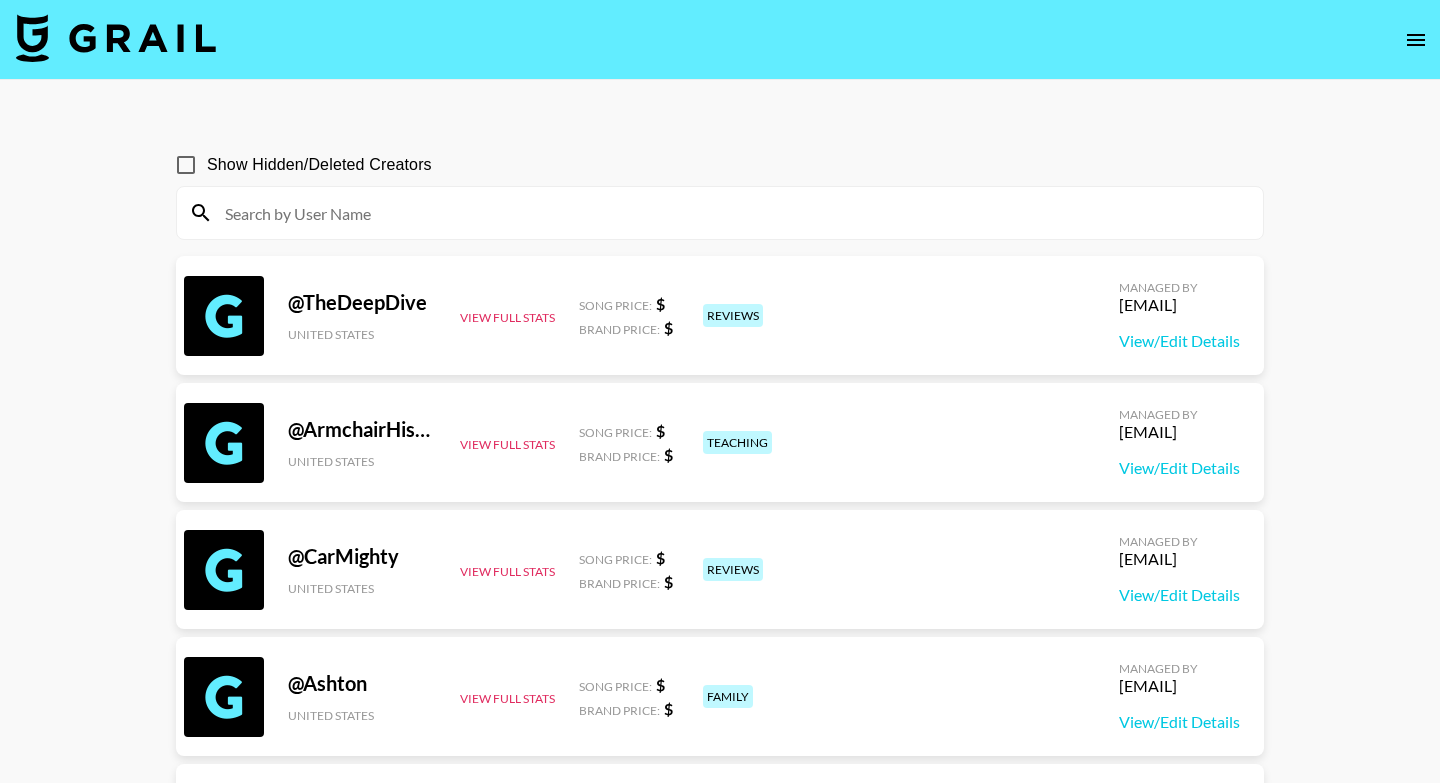 click at bounding box center [732, 213] 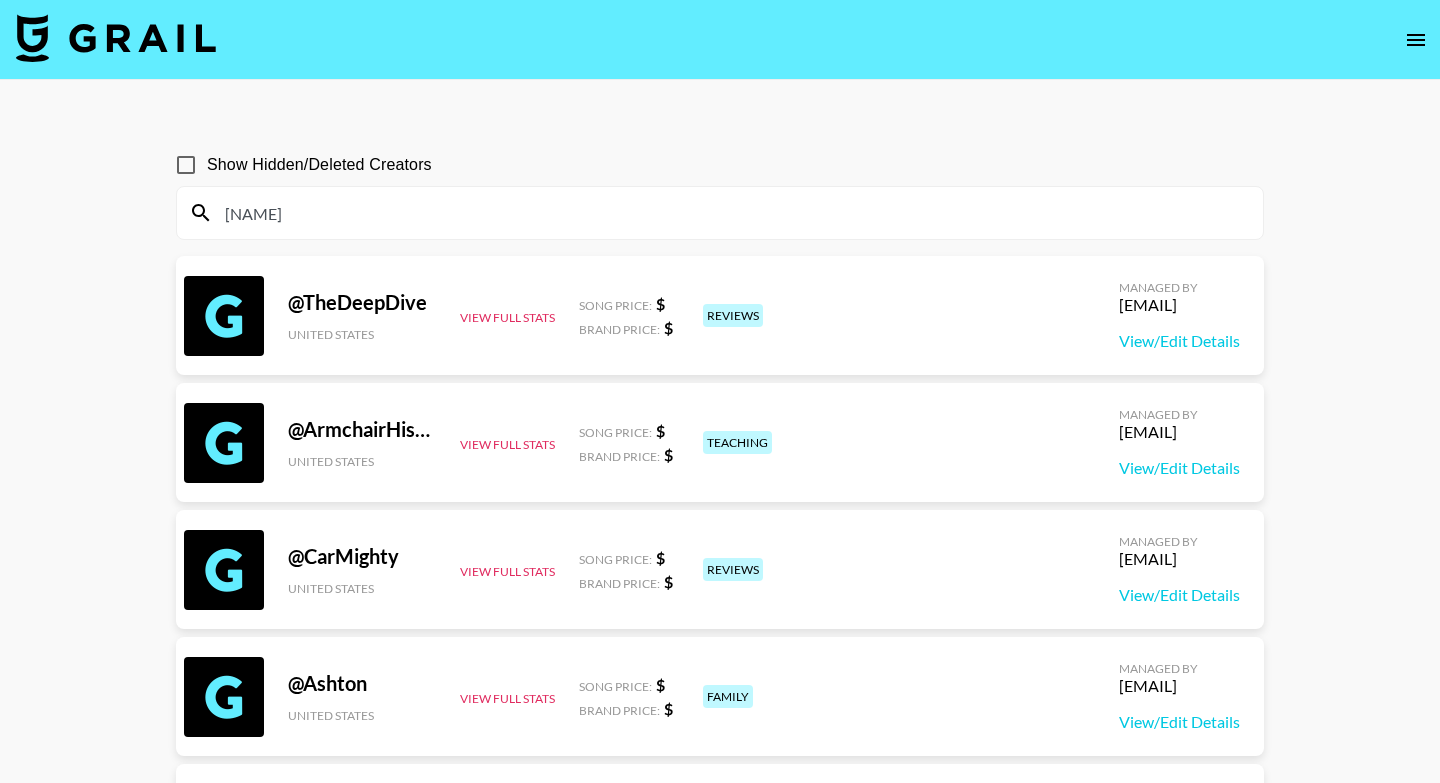 click on "[NAME]" at bounding box center [732, 213] 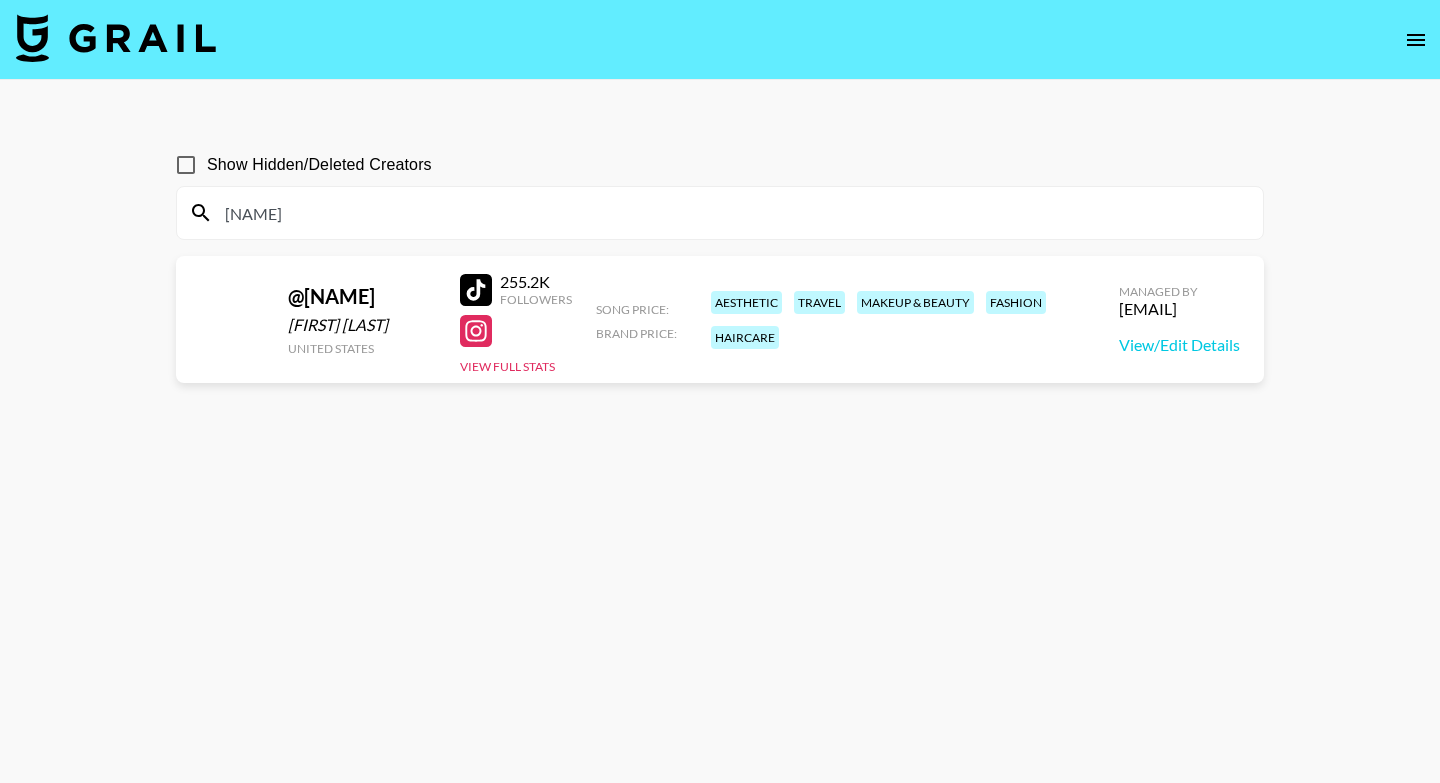 scroll, scrollTop: 96, scrollLeft: 0, axis: vertical 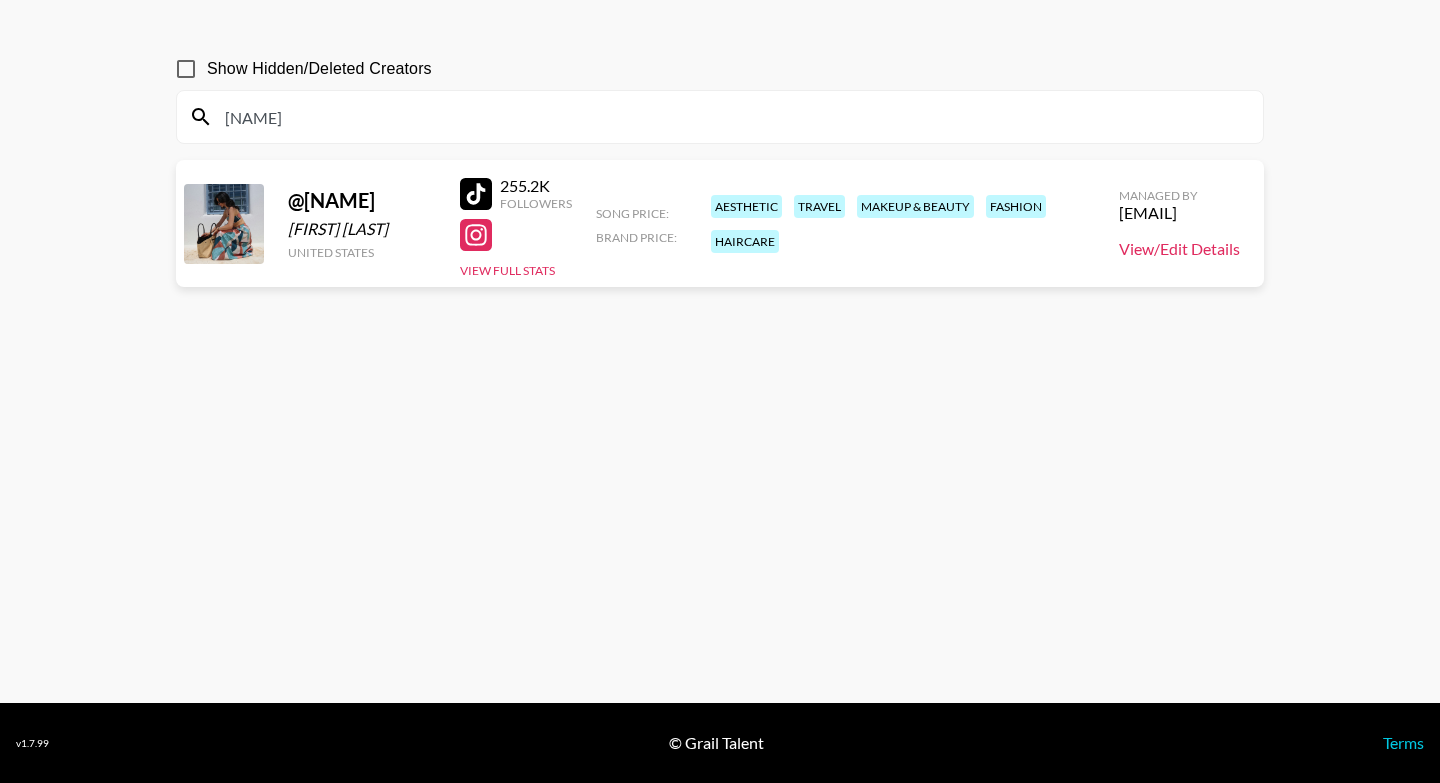click on "View/Edit Details" at bounding box center (1179, 249) 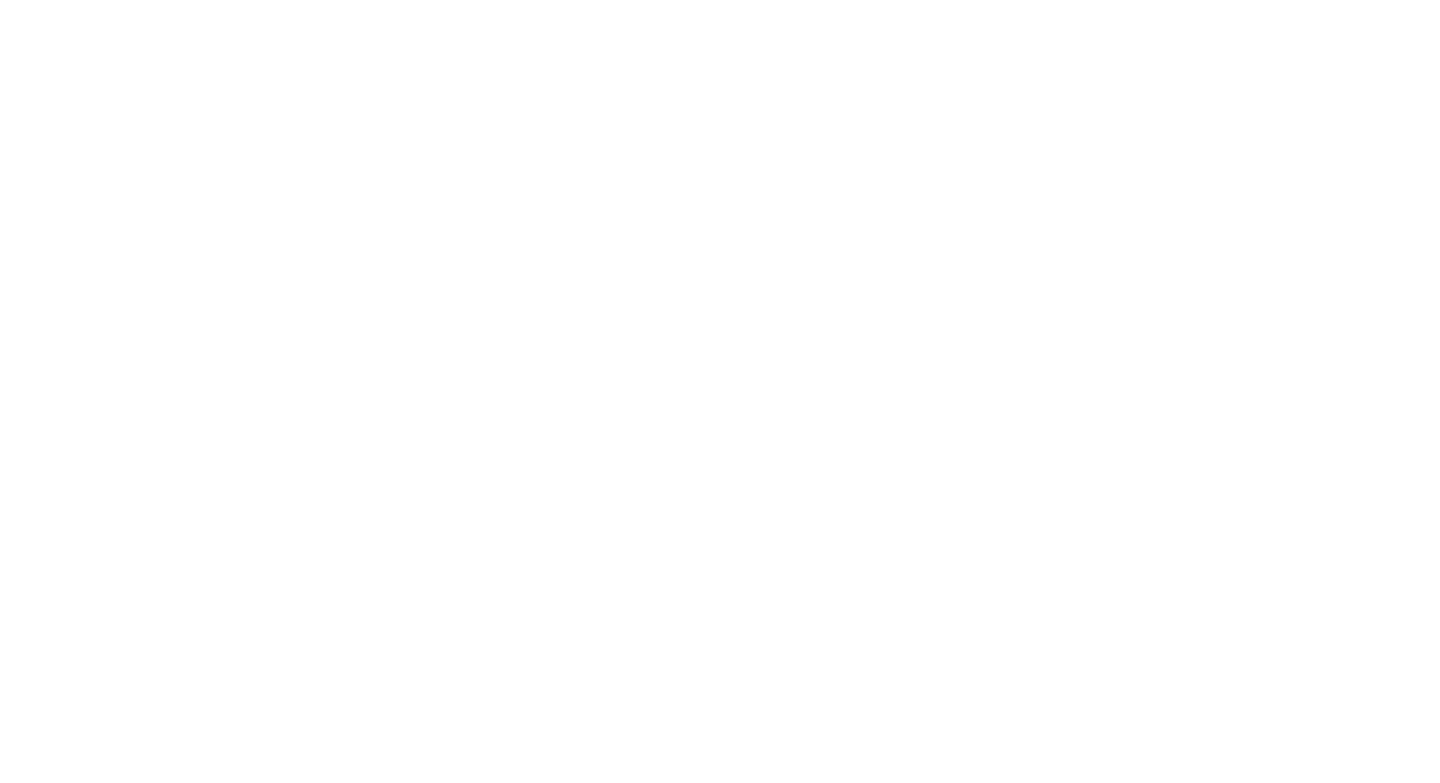 scroll, scrollTop: 0, scrollLeft: 0, axis: both 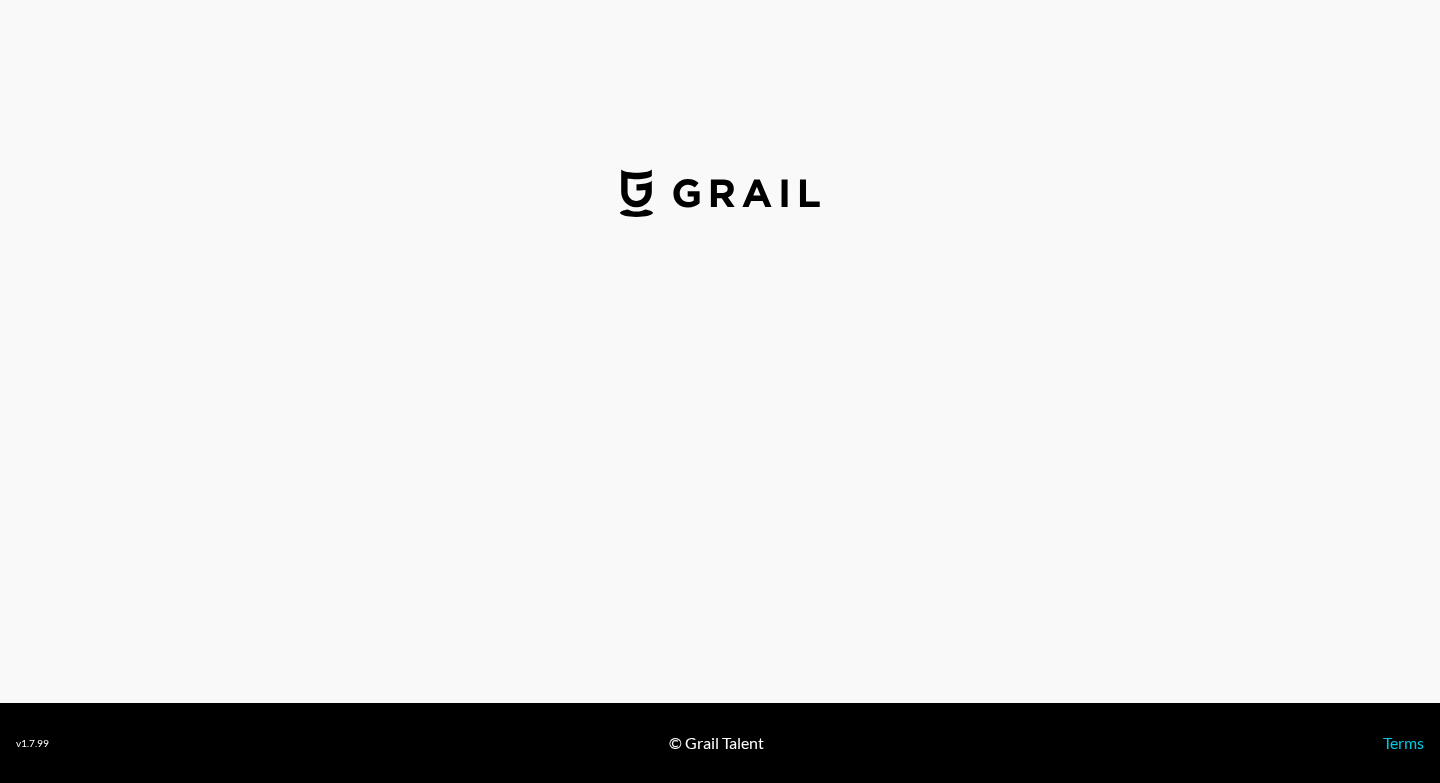 select on "USD" 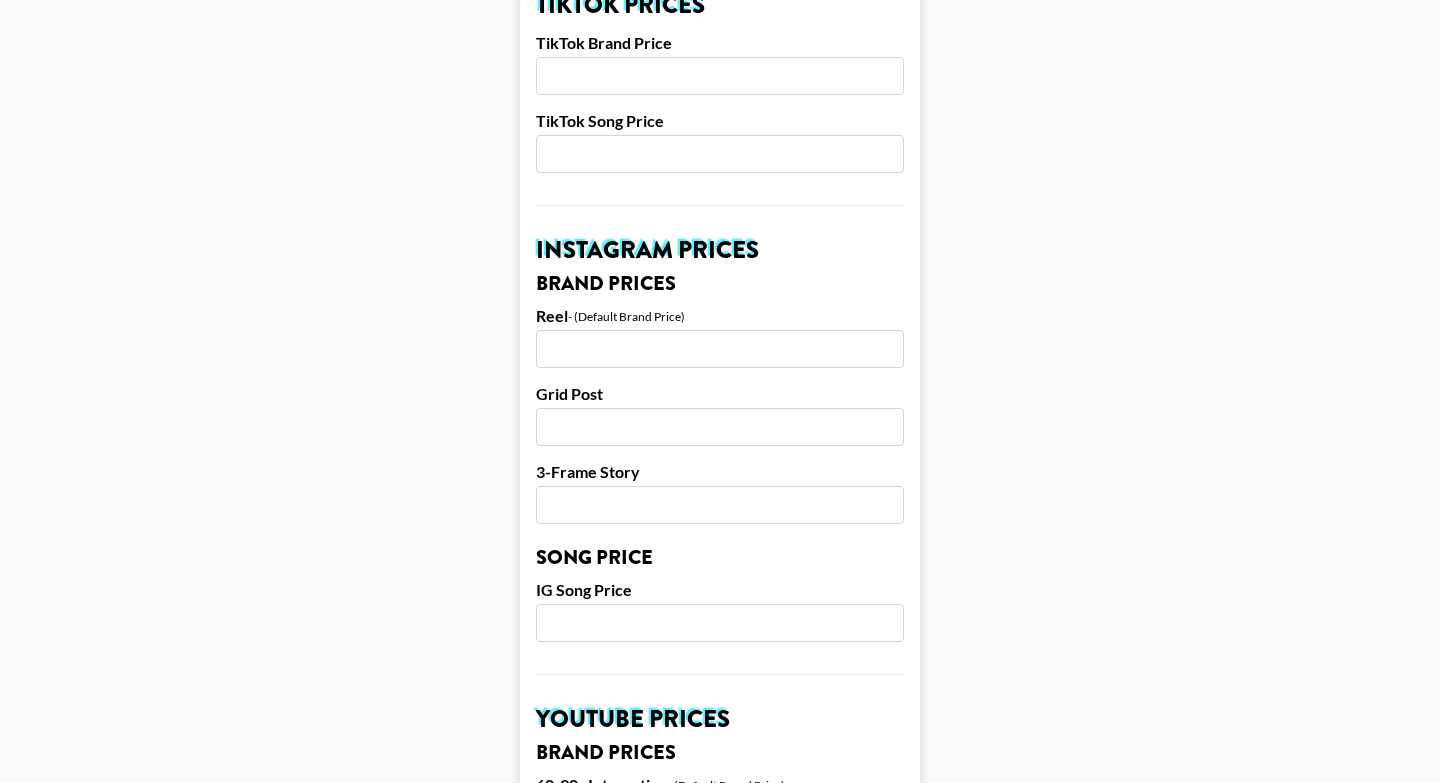 scroll, scrollTop: 764, scrollLeft: 0, axis: vertical 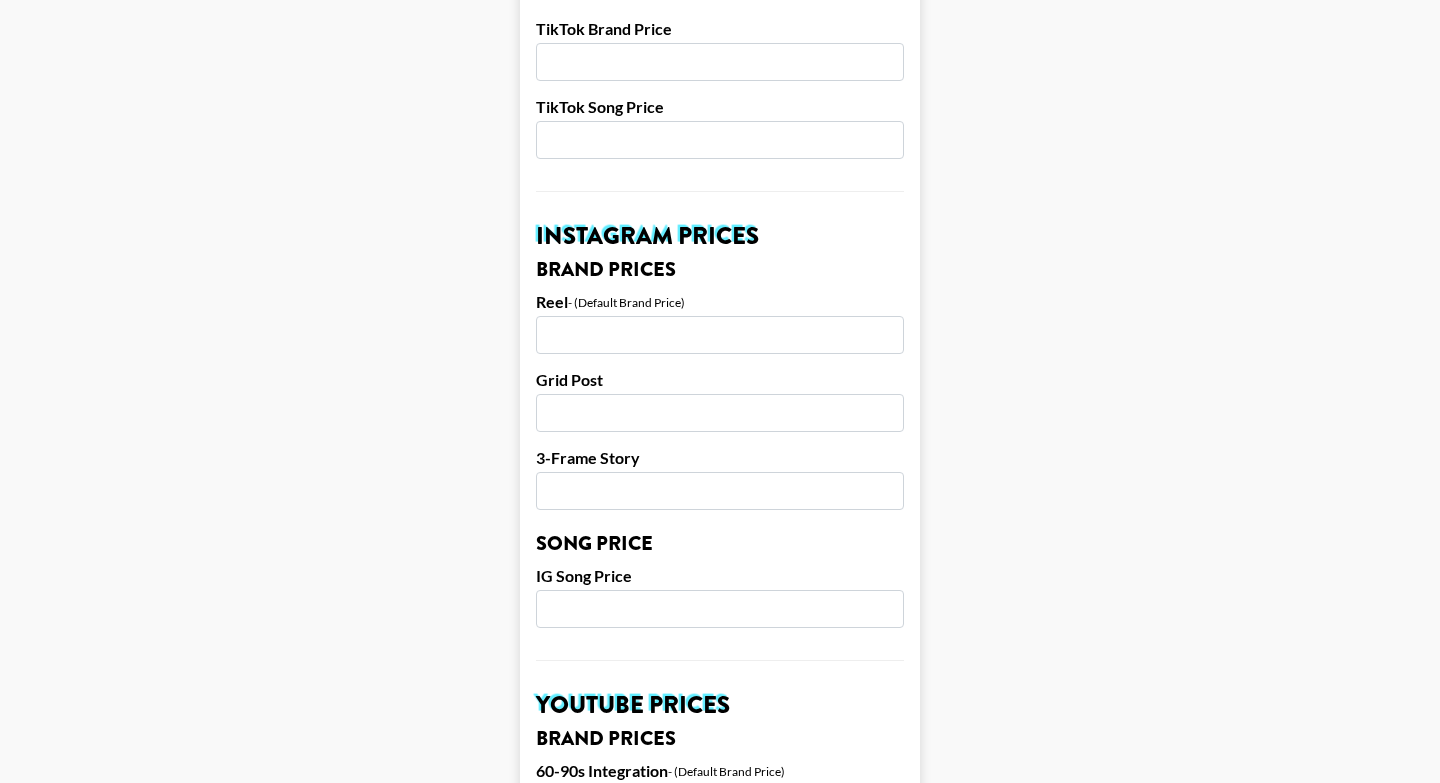 click at bounding box center [720, 335] 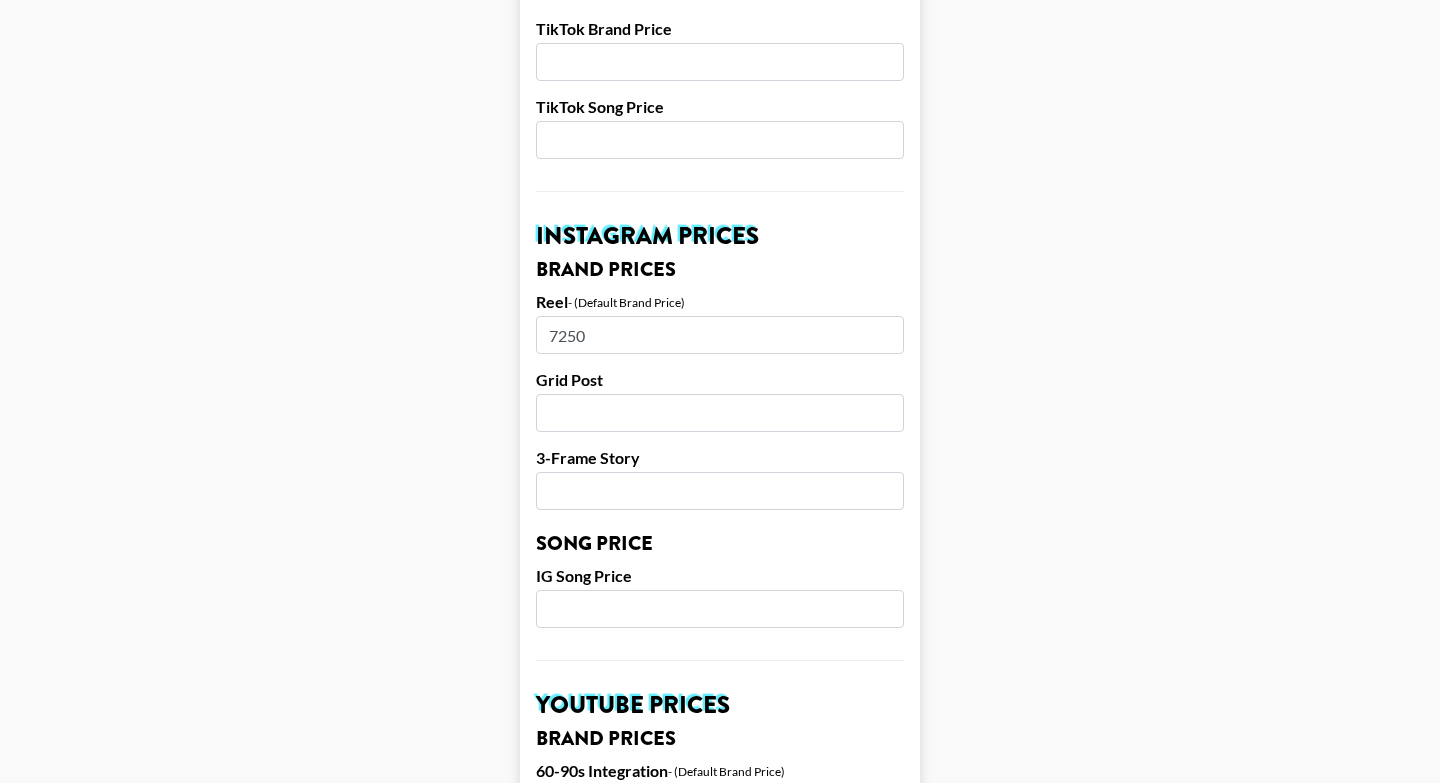 type on "7250" 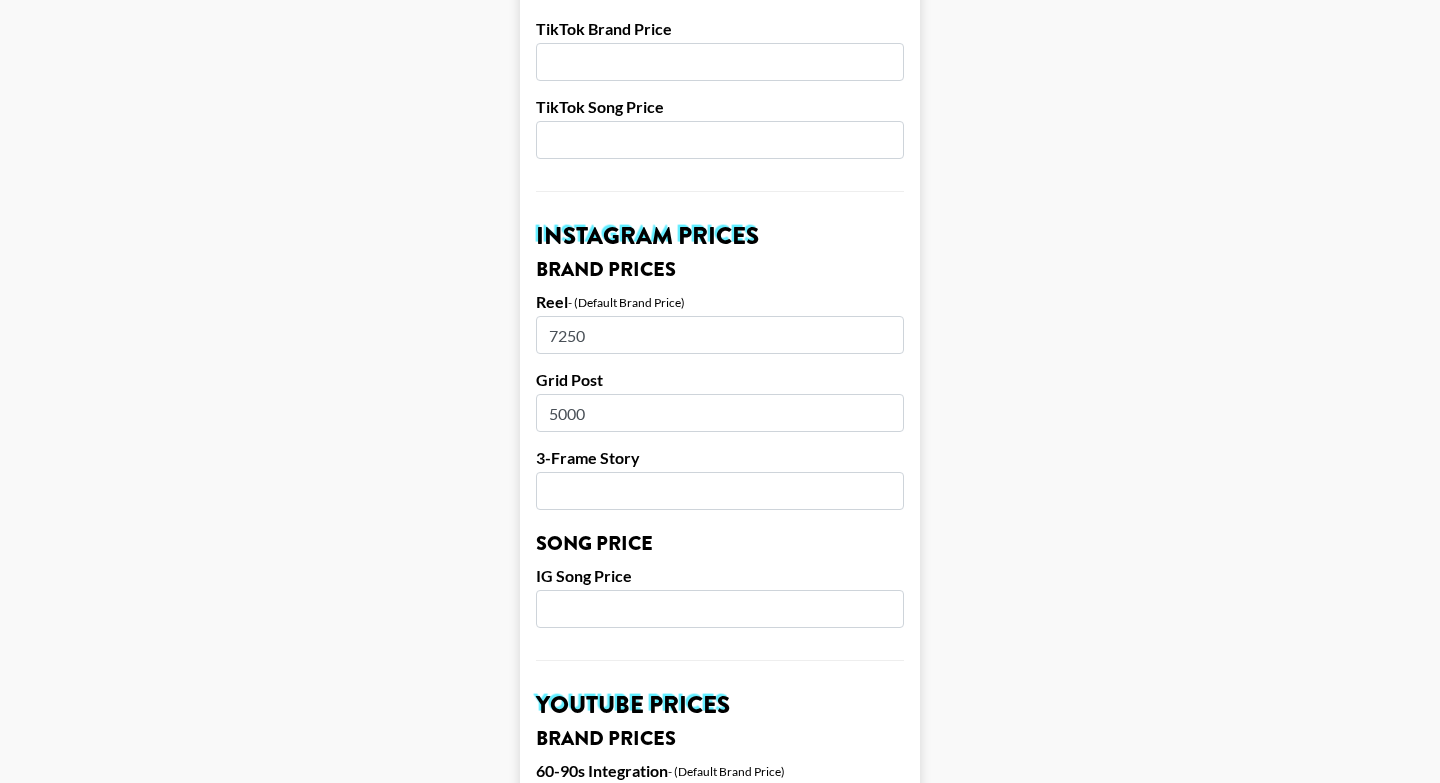 type on "5000" 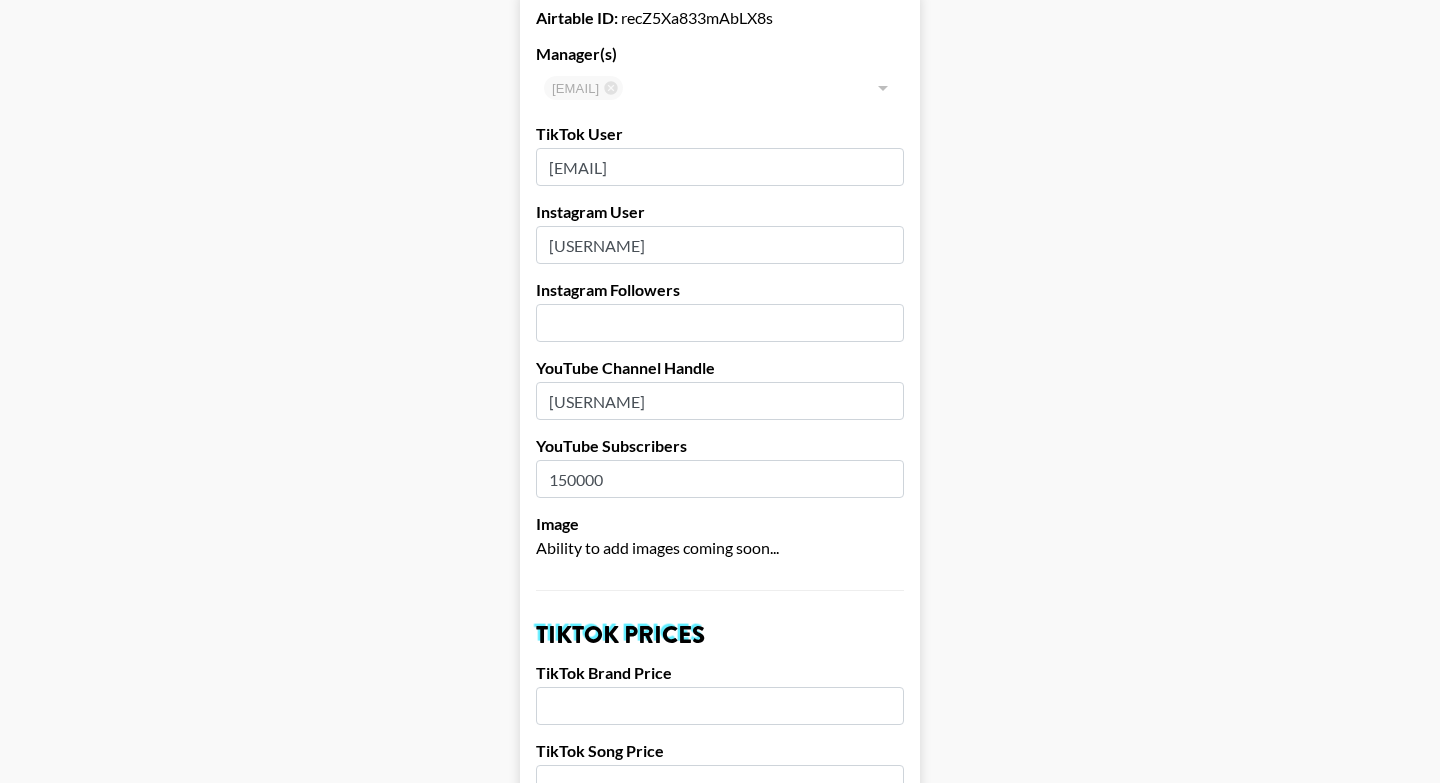 scroll, scrollTop: 0, scrollLeft: 0, axis: both 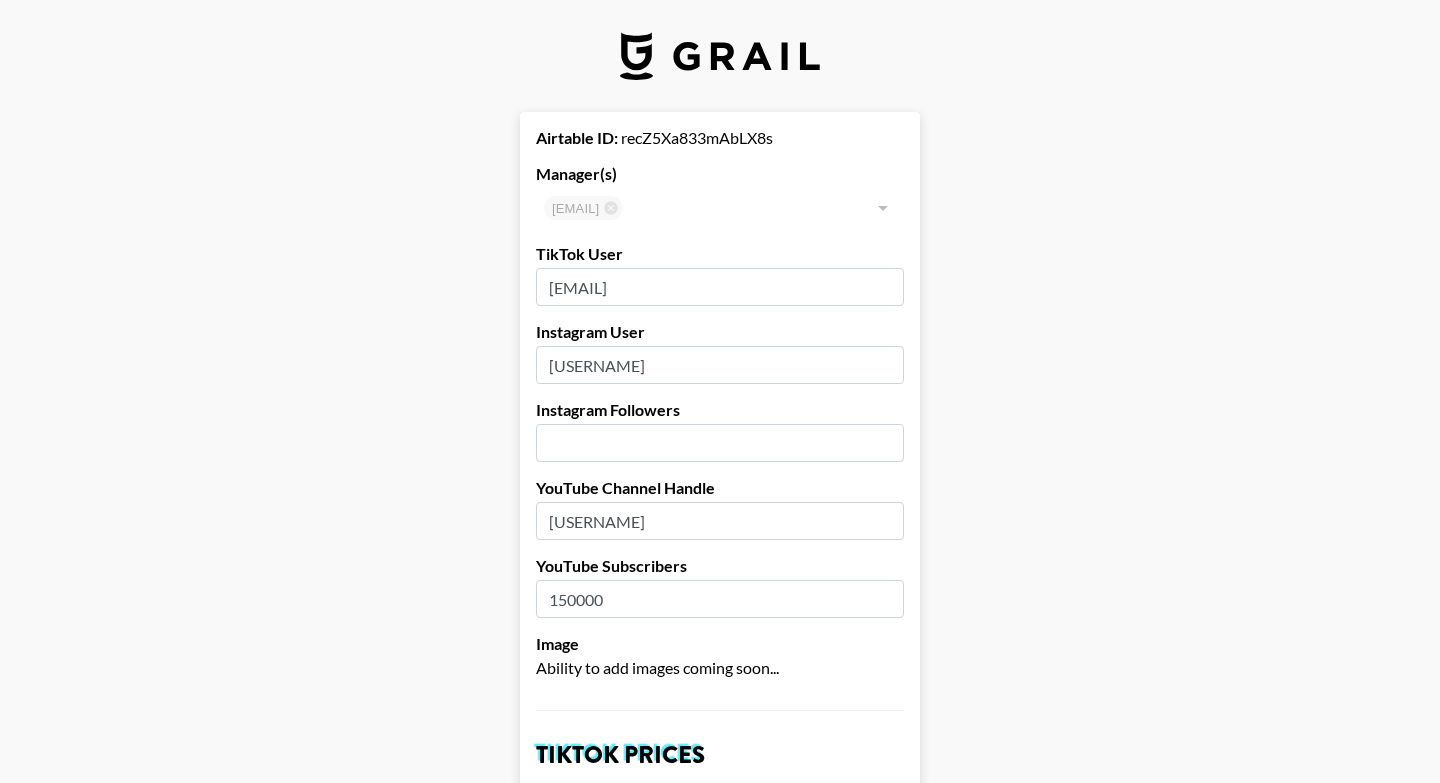 type on "2500" 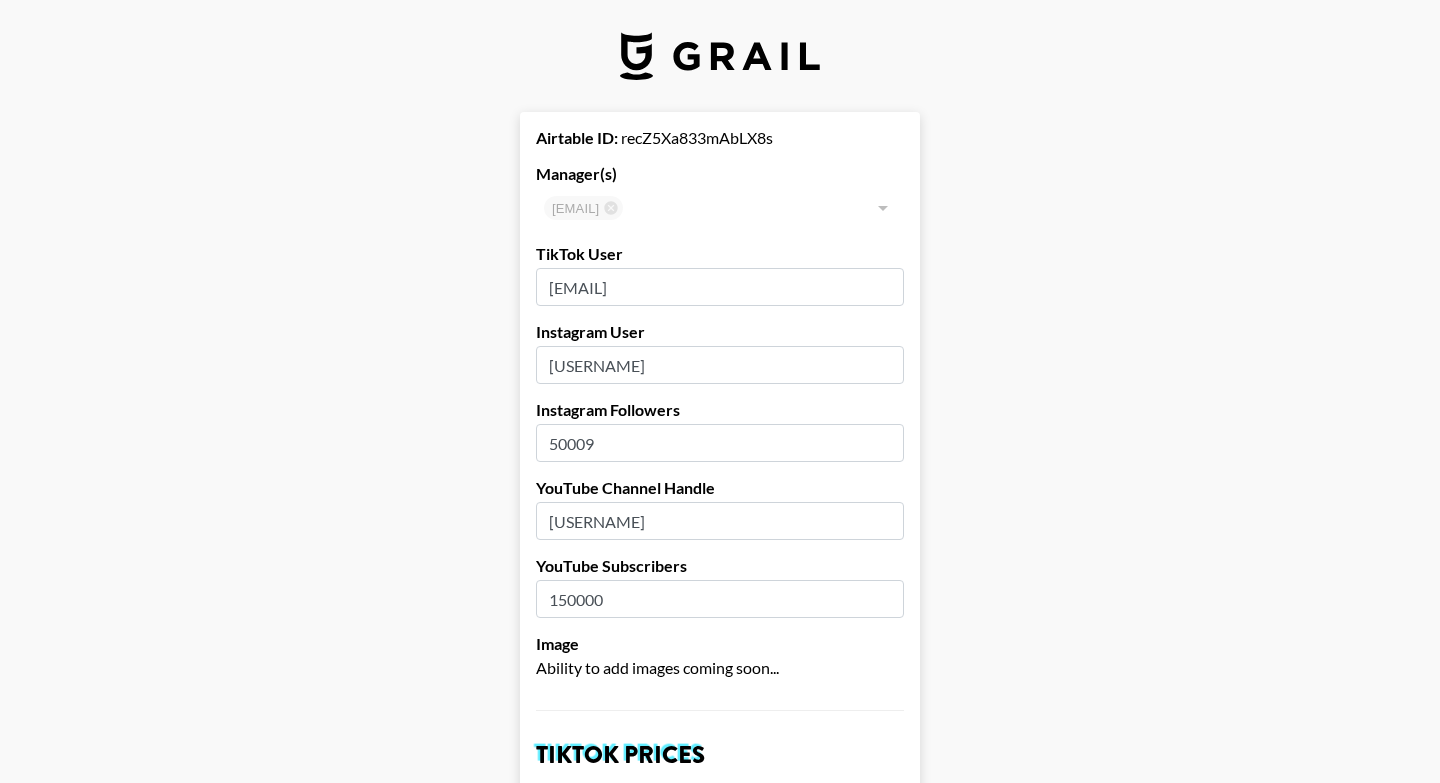 type on "50009" 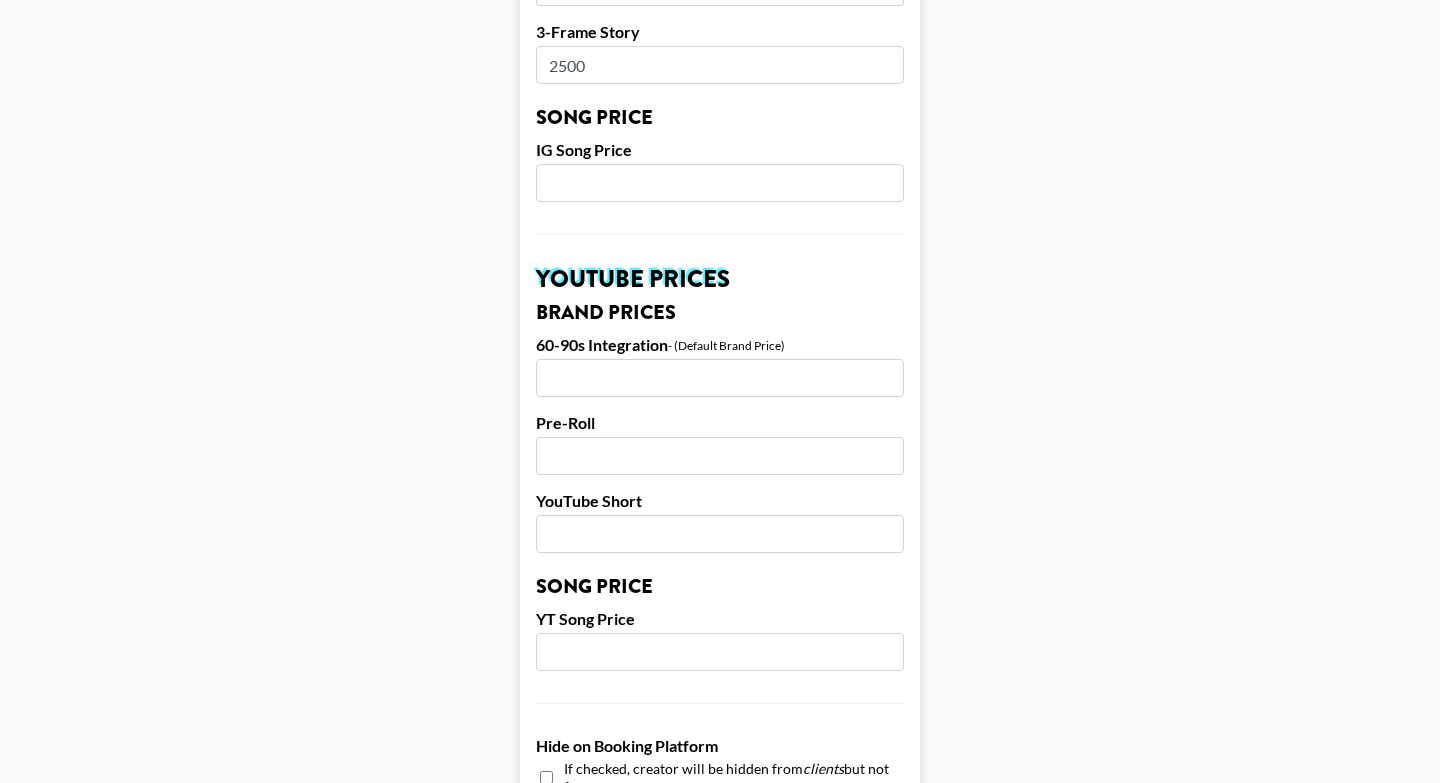 scroll, scrollTop: 1930, scrollLeft: 0, axis: vertical 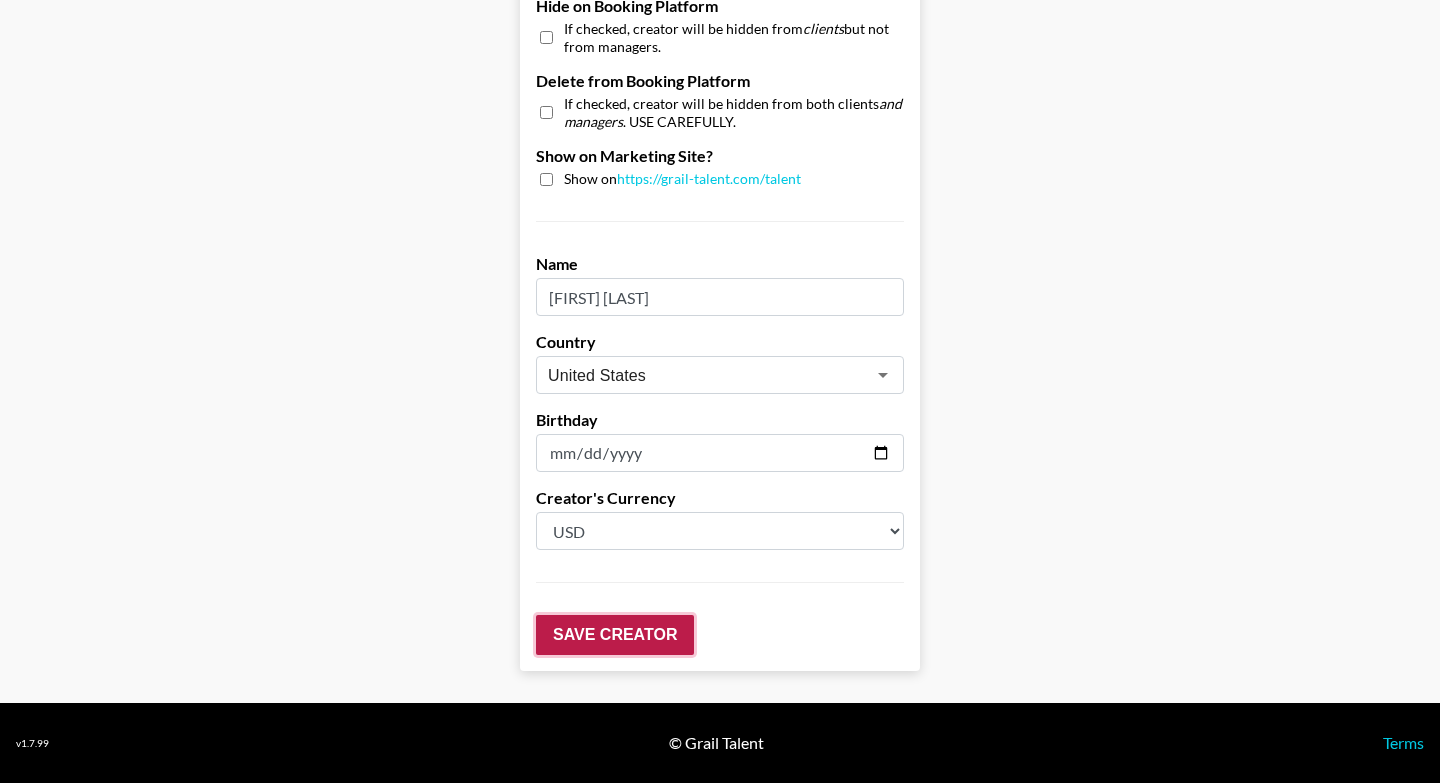click on "Save Creator" at bounding box center [615, 635] 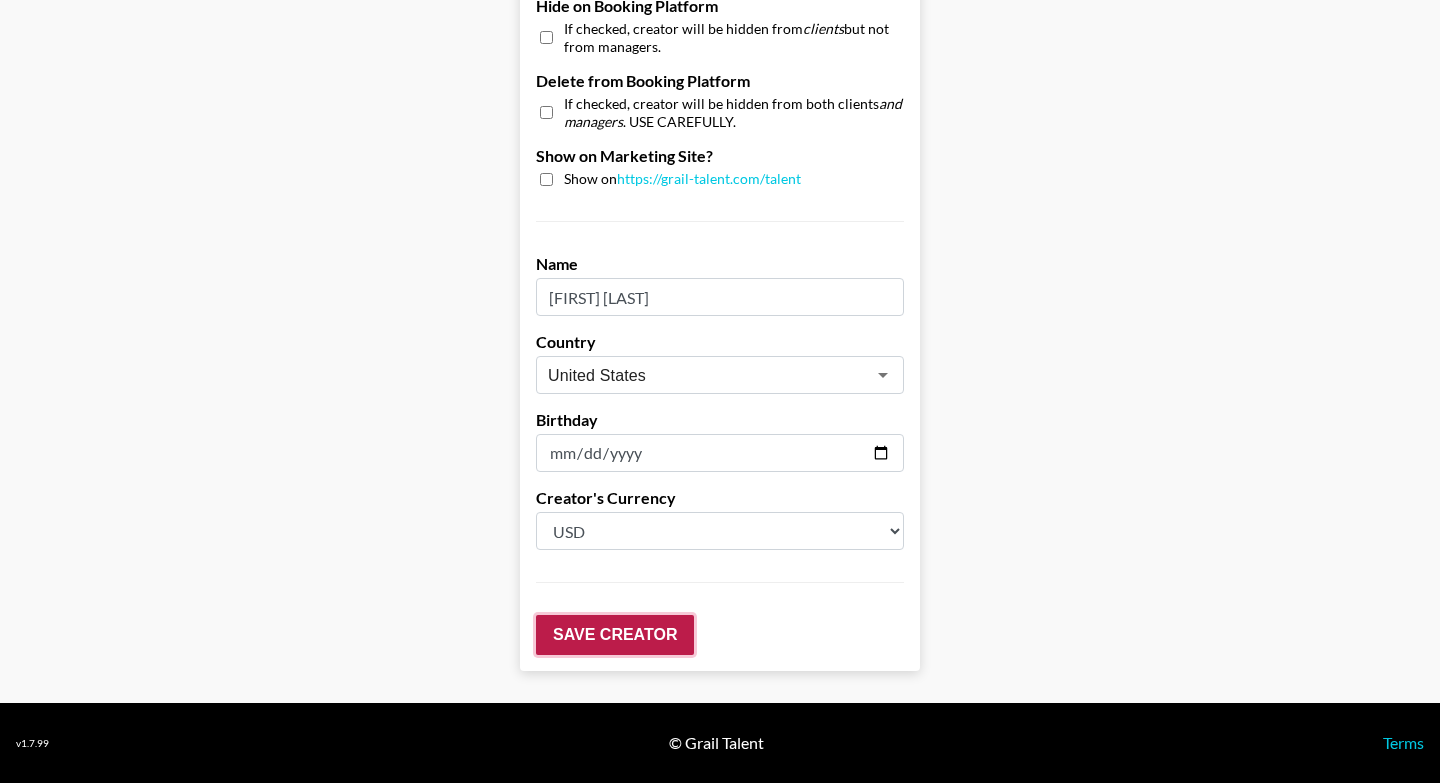 click on "Save Creator" at bounding box center (615, 635) 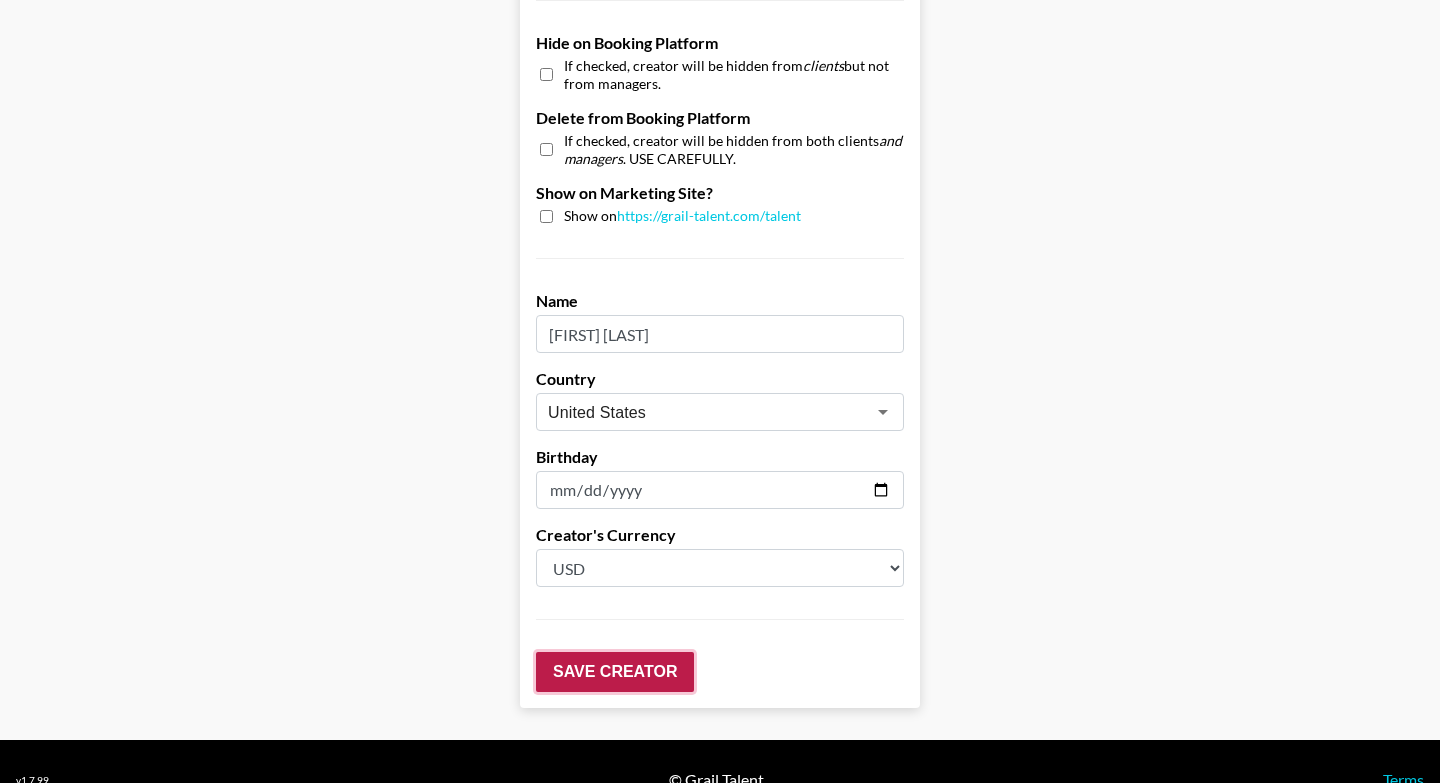 scroll, scrollTop: 1955, scrollLeft: 0, axis: vertical 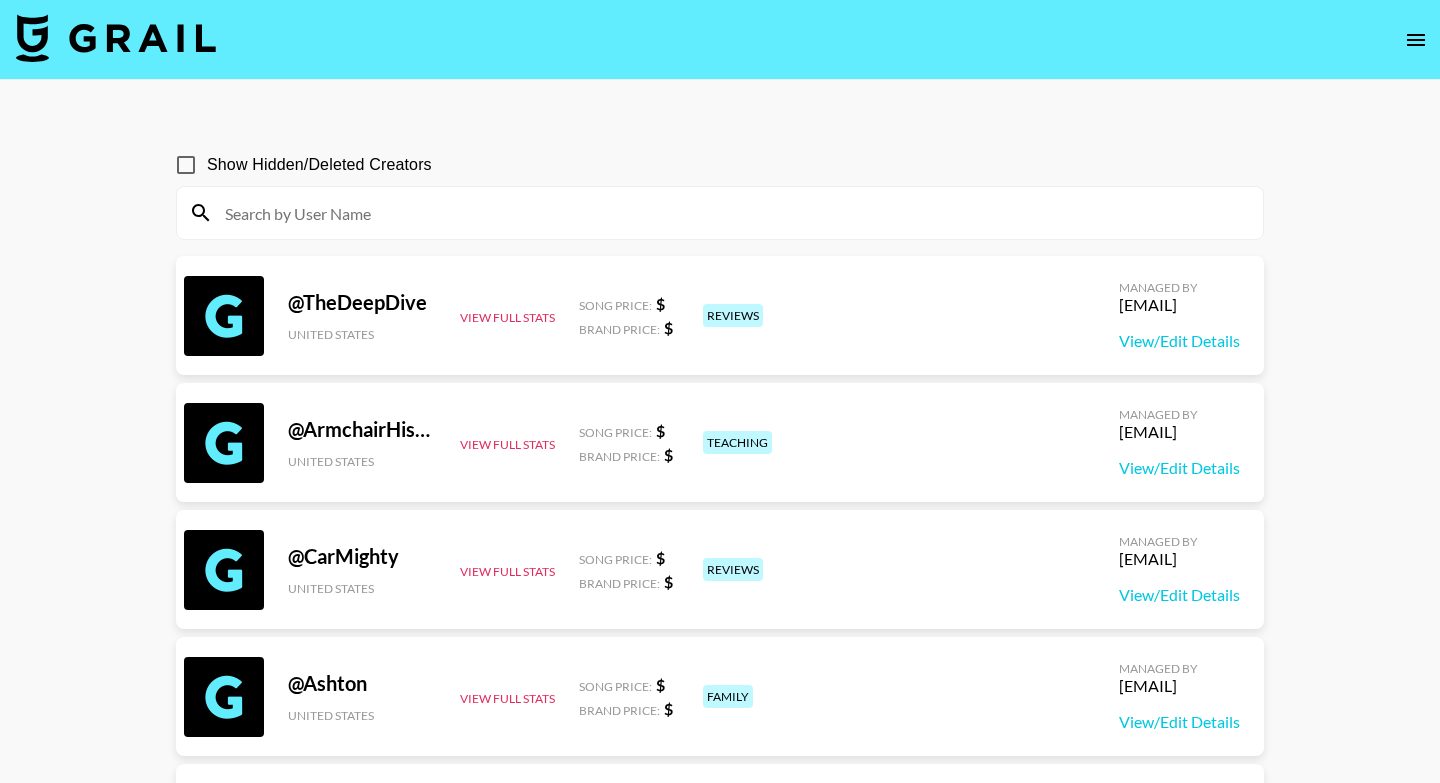 click at bounding box center (732, 213) 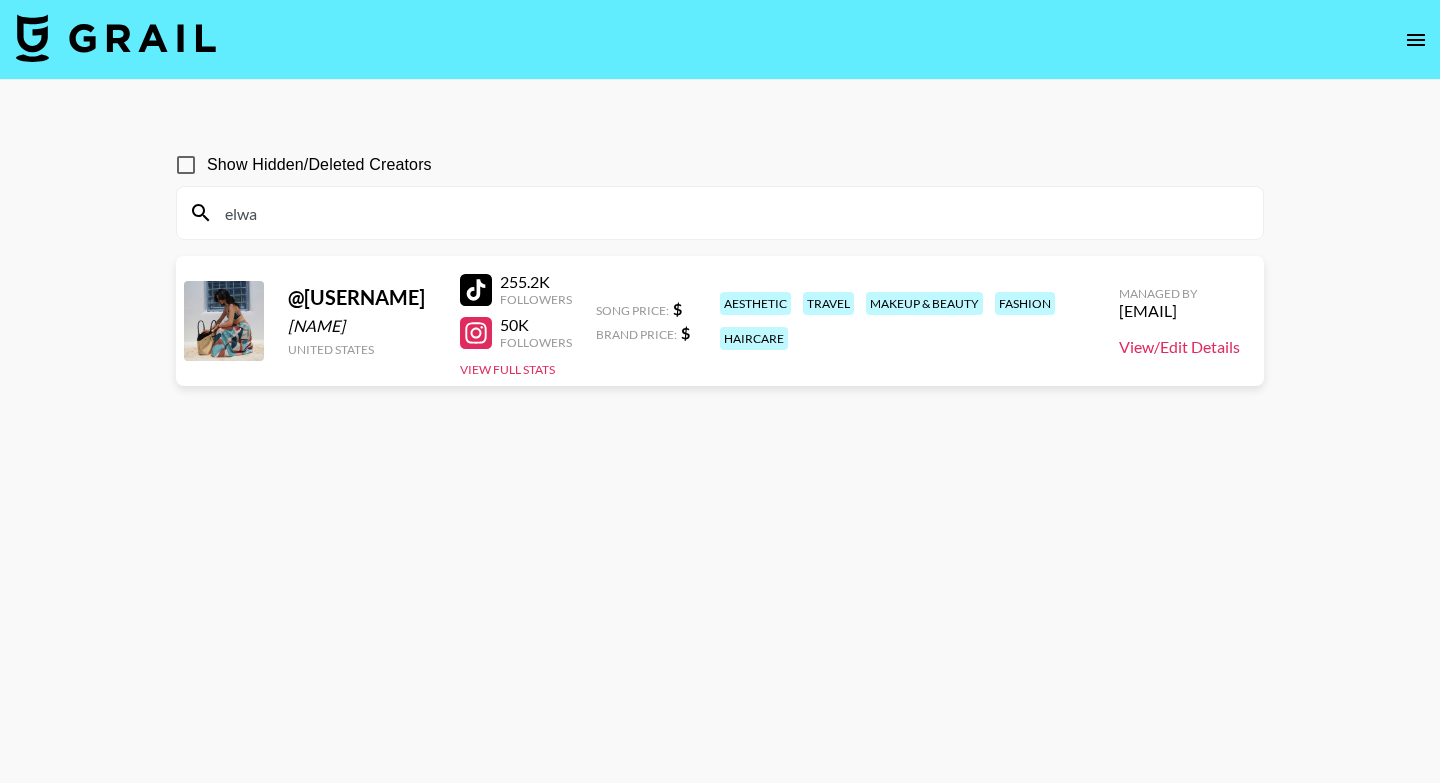 type on "elwa" 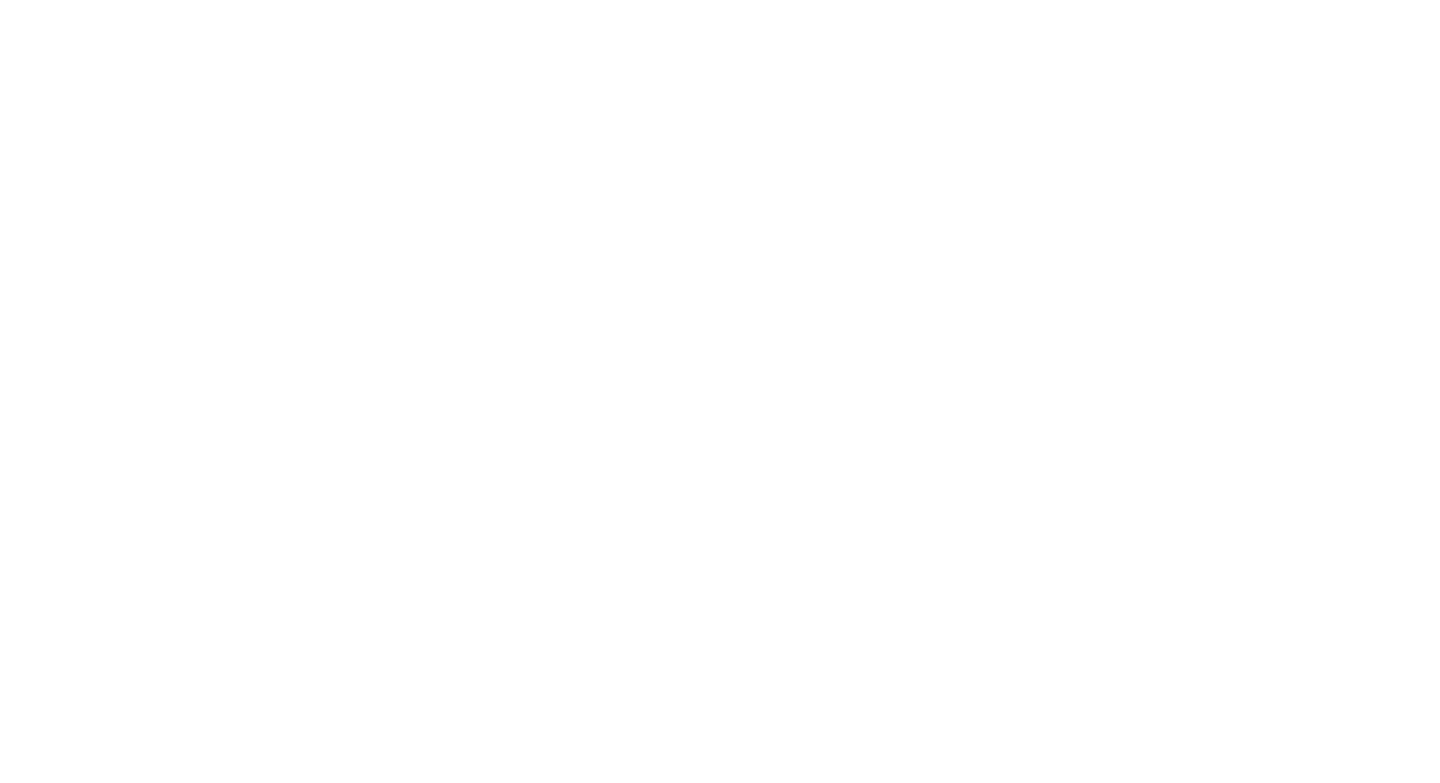 scroll, scrollTop: 0, scrollLeft: 0, axis: both 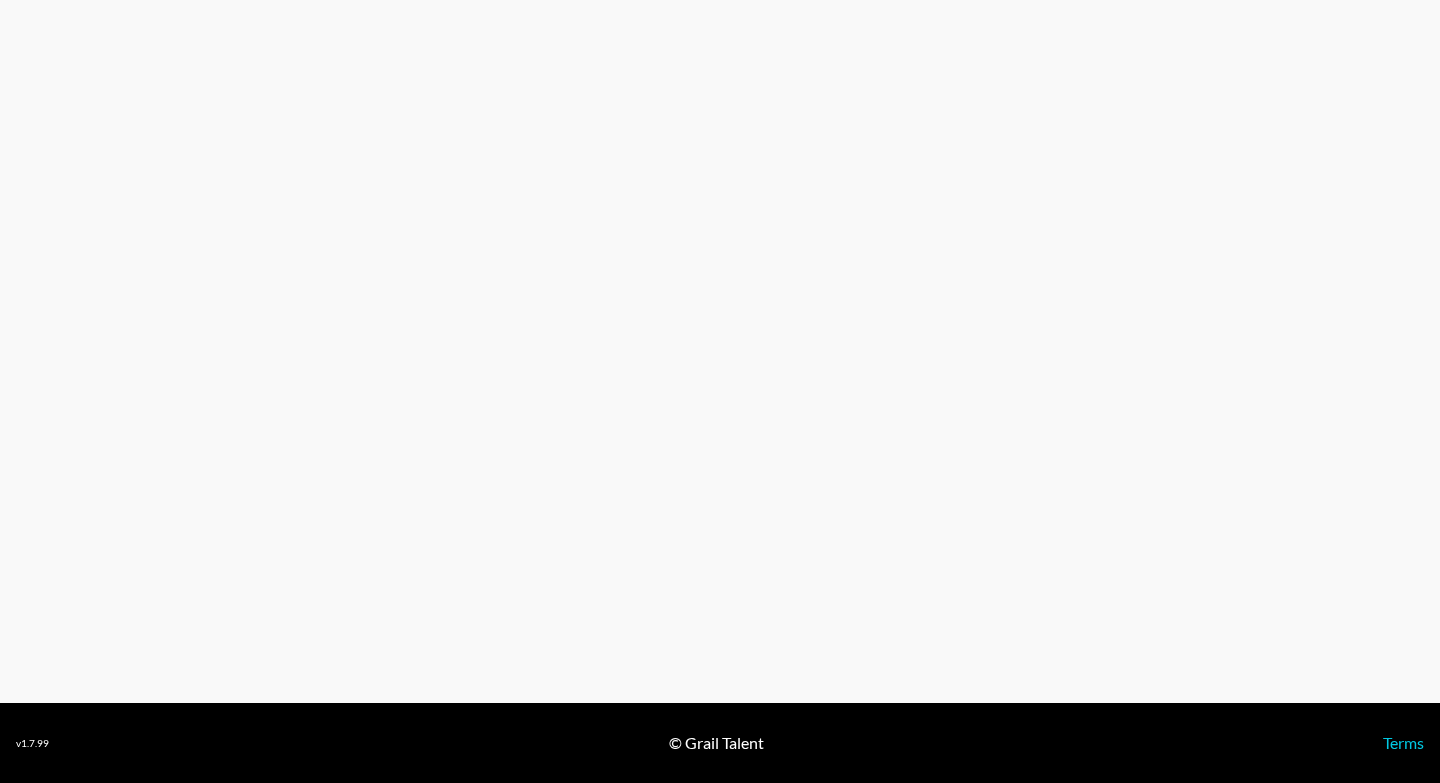 select on "USD" 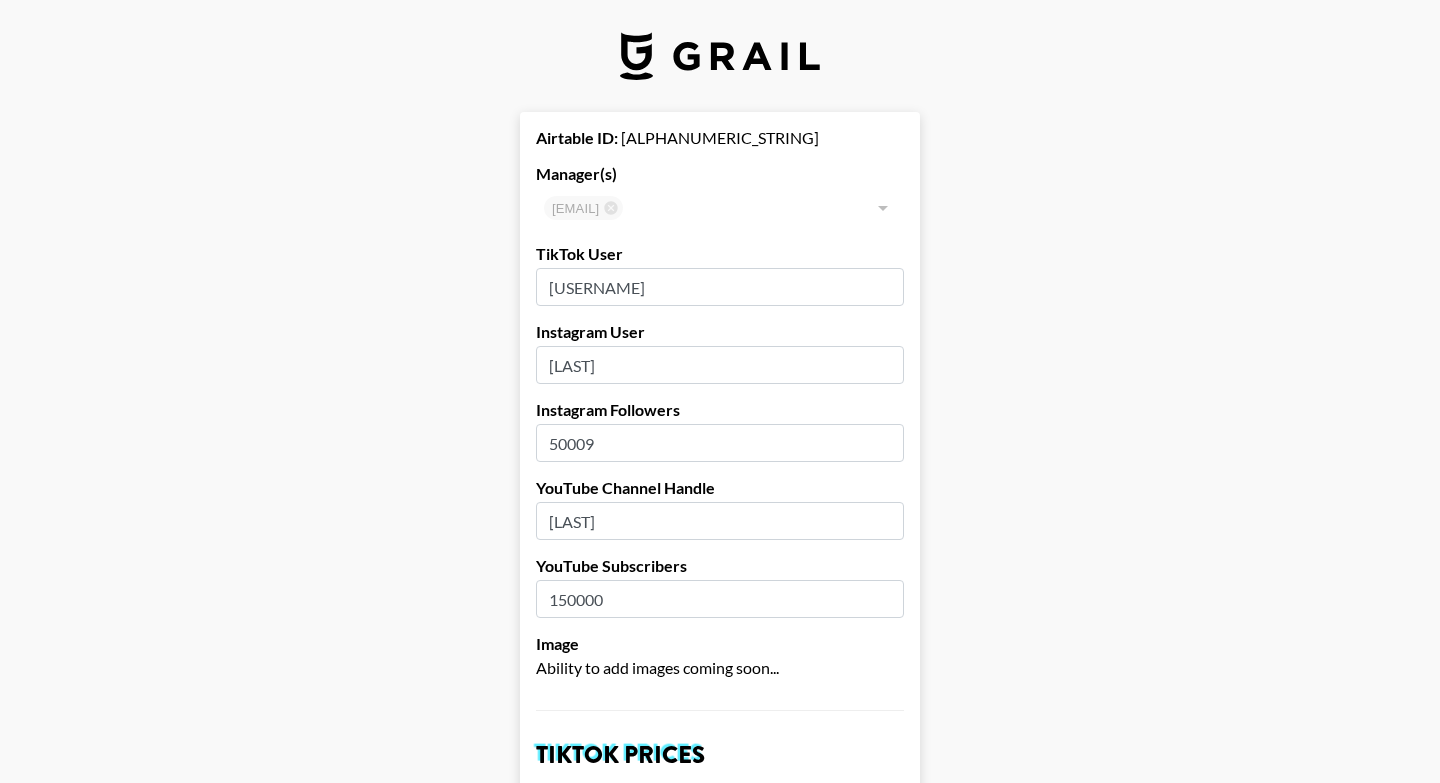 click on "50009" at bounding box center (720, 443) 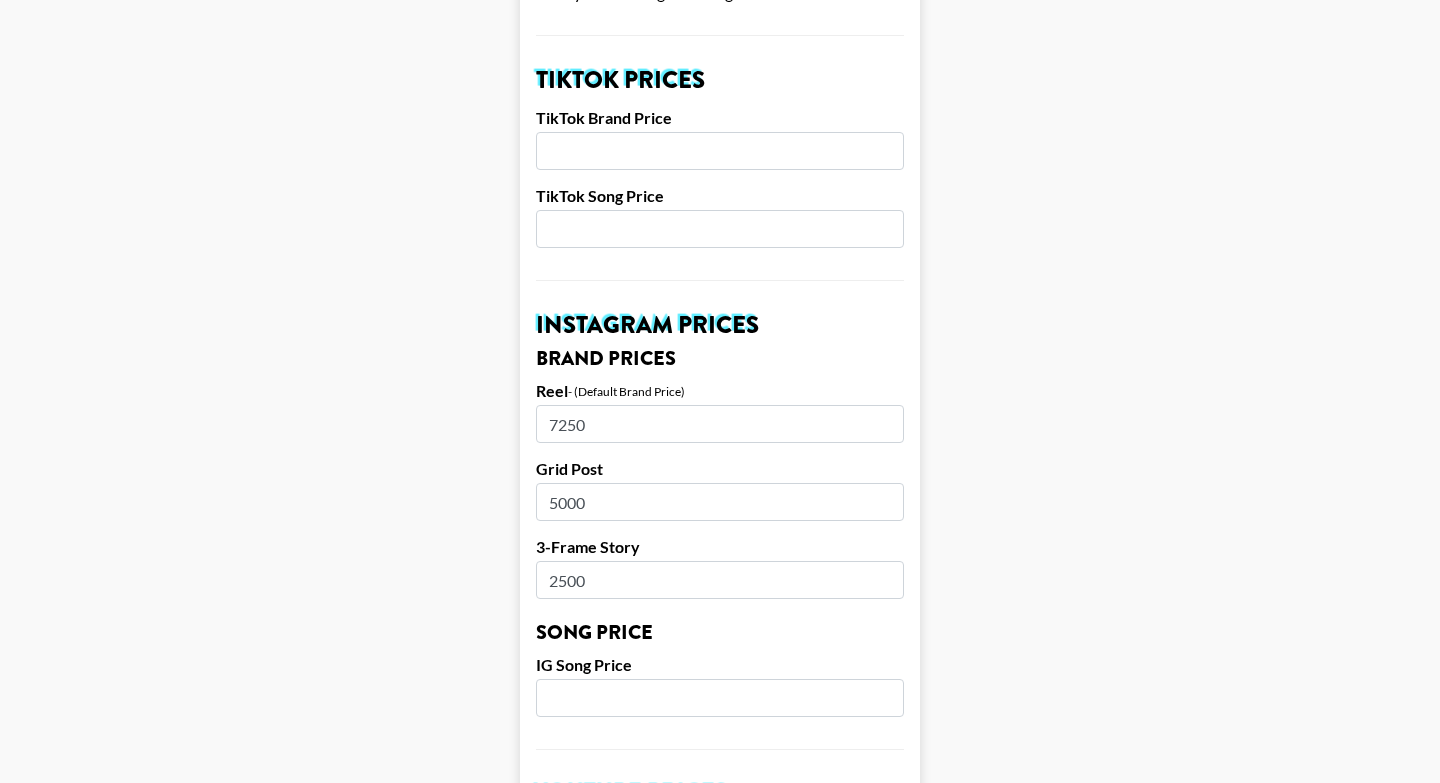 scroll, scrollTop: 1930, scrollLeft: 0, axis: vertical 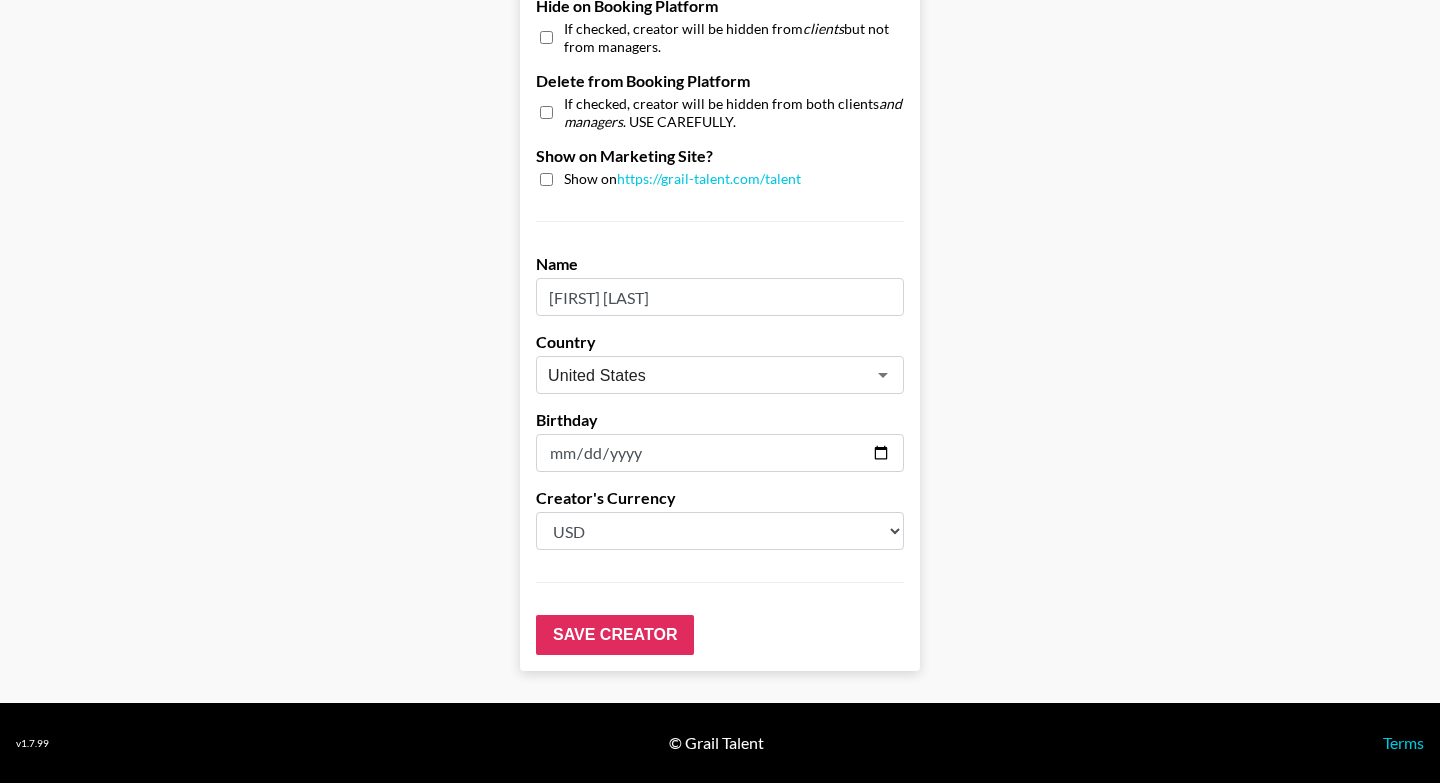 type on "500009" 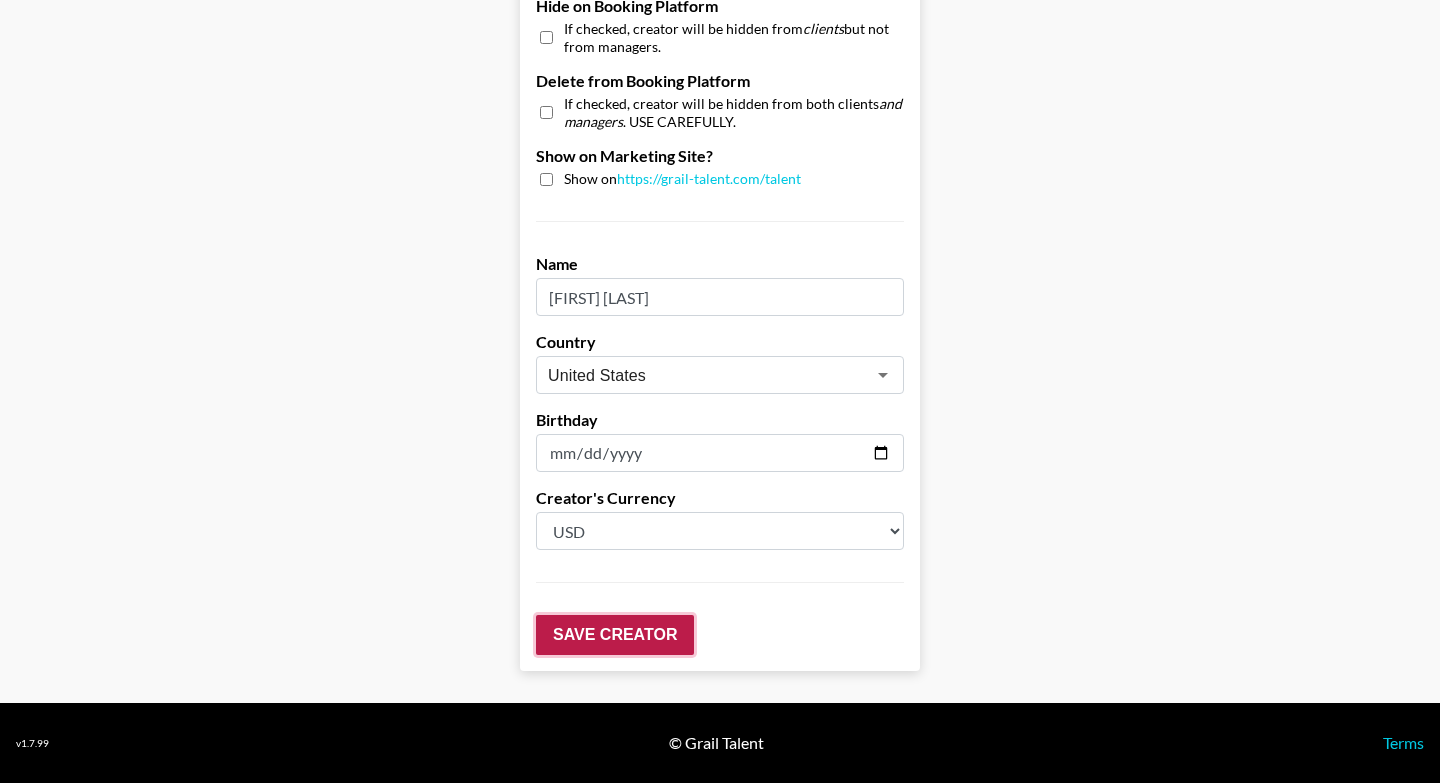 click on "Save Creator" at bounding box center (615, 635) 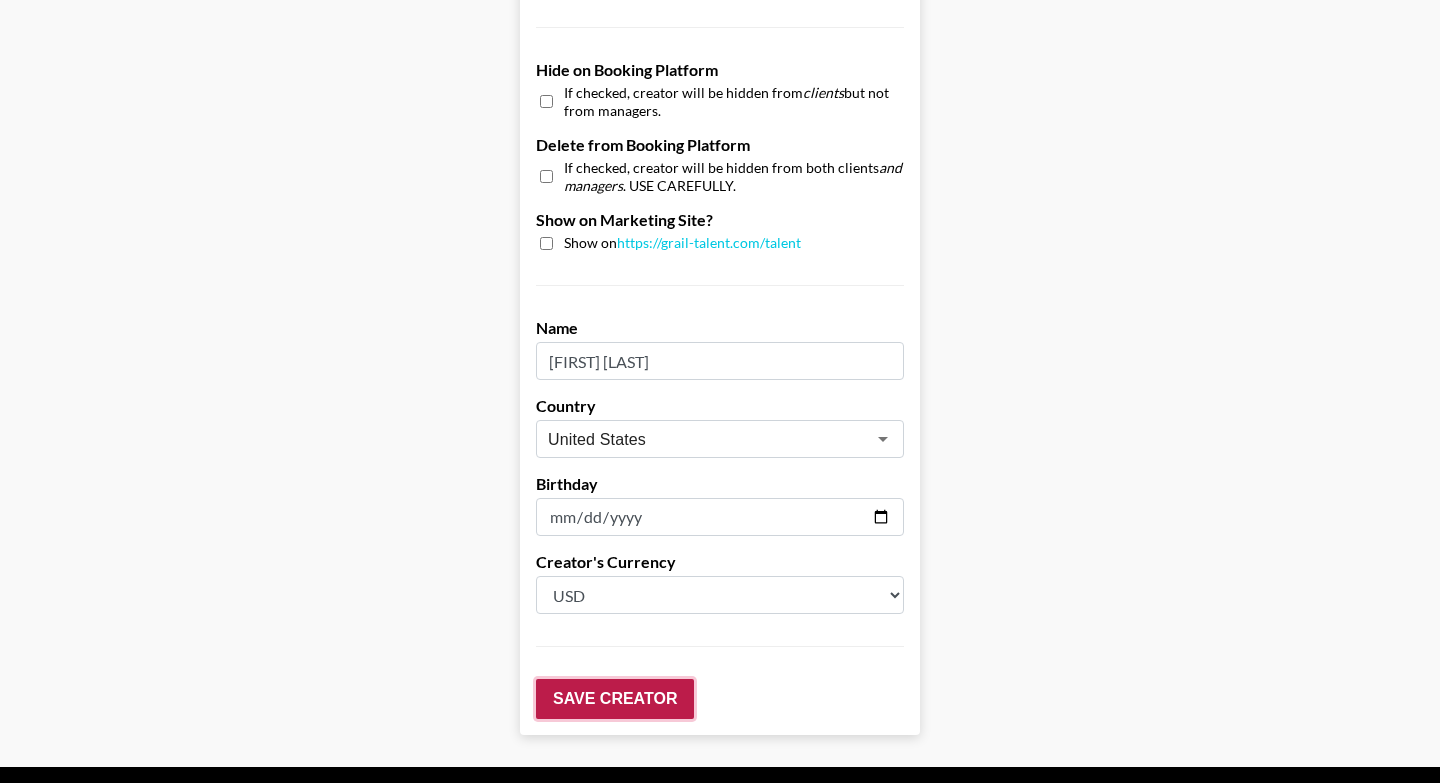 scroll, scrollTop: 1994, scrollLeft: 0, axis: vertical 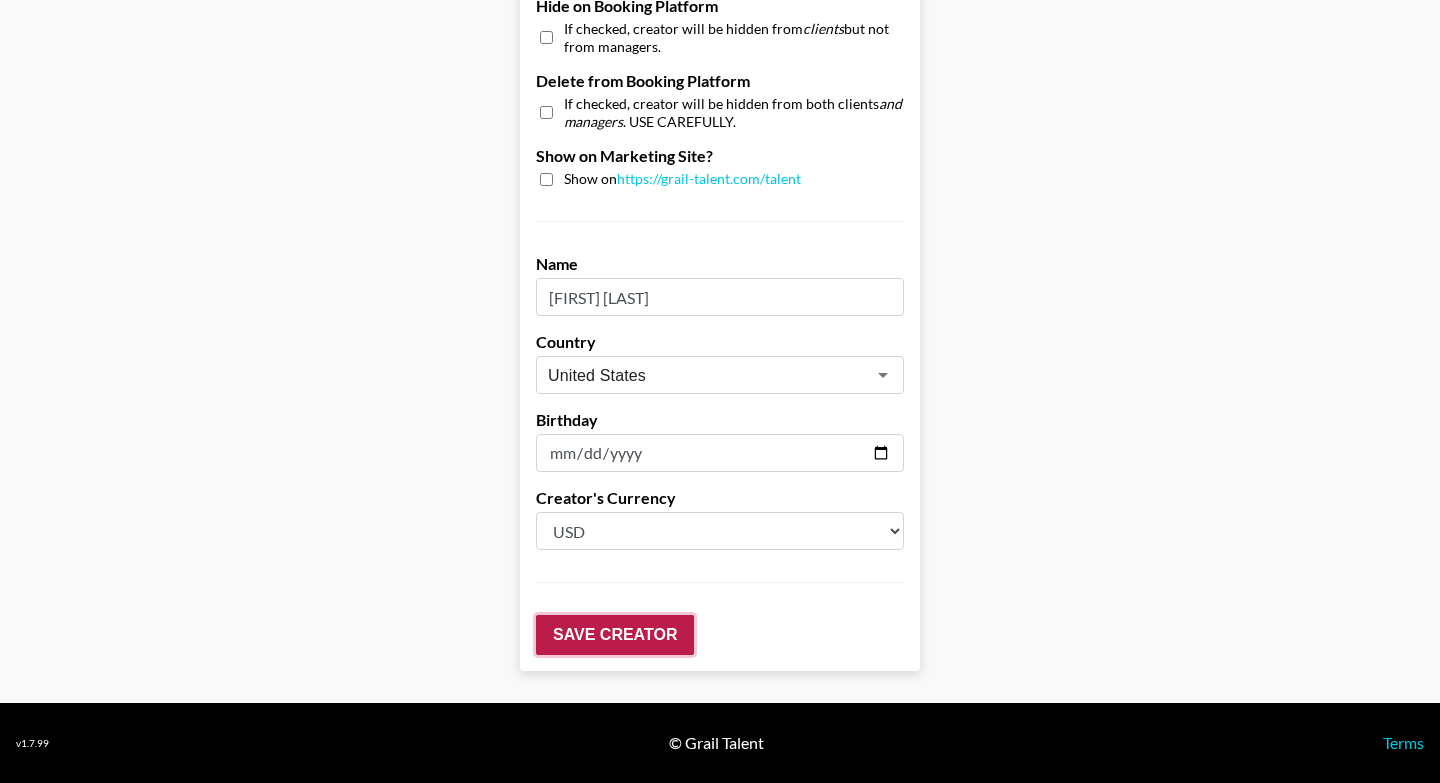 click on "Save Creator" at bounding box center (615, 635) 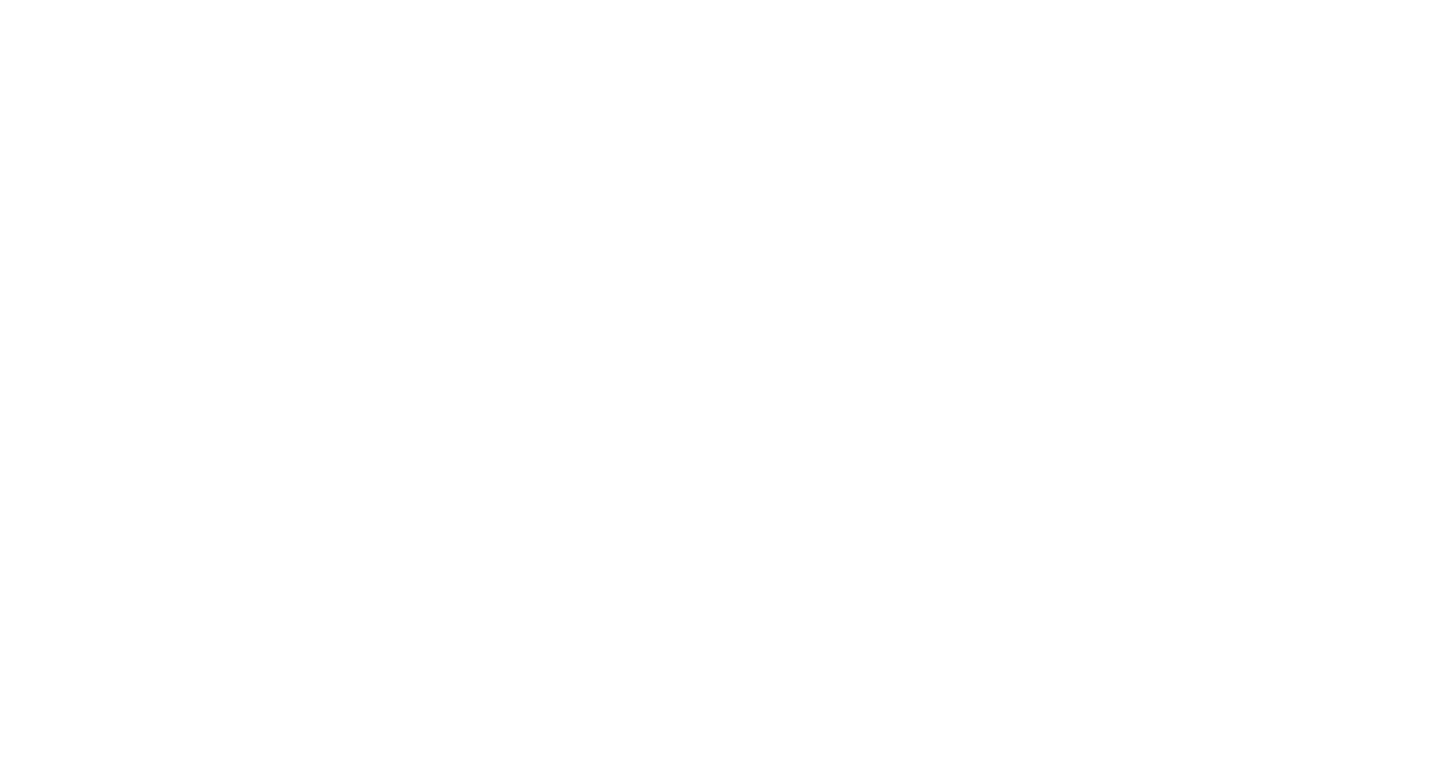 scroll, scrollTop: 0, scrollLeft: 0, axis: both 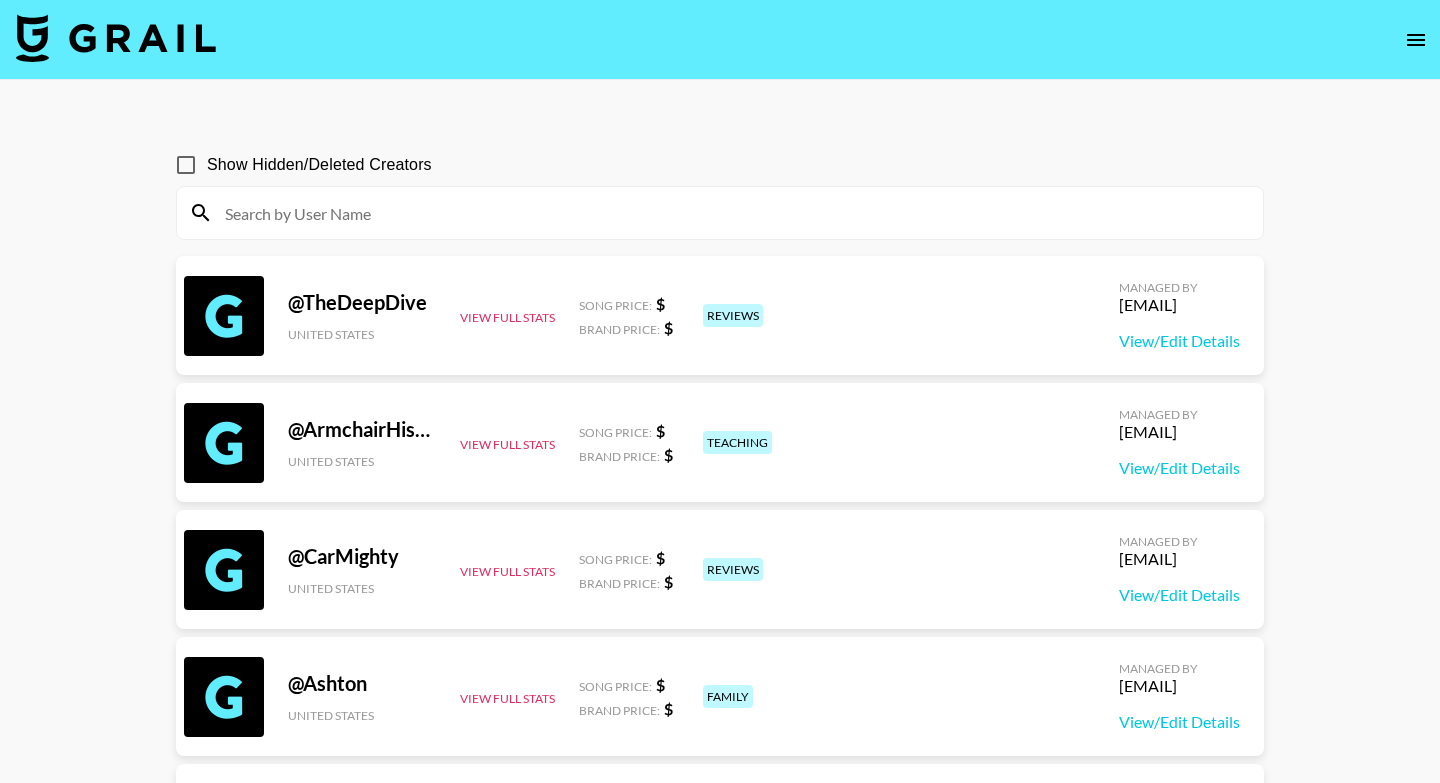 click at bounding box center (720, 213) 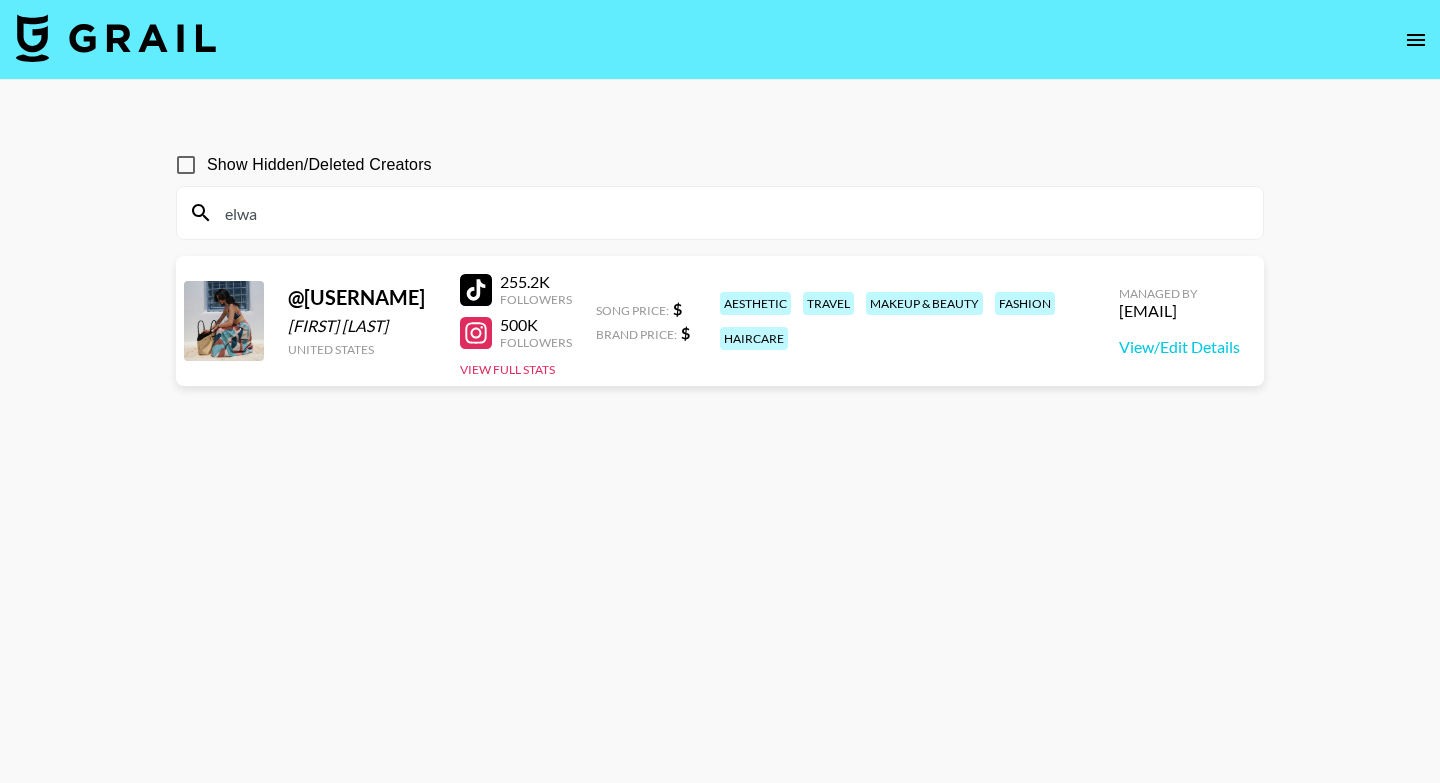 type on "elwa" 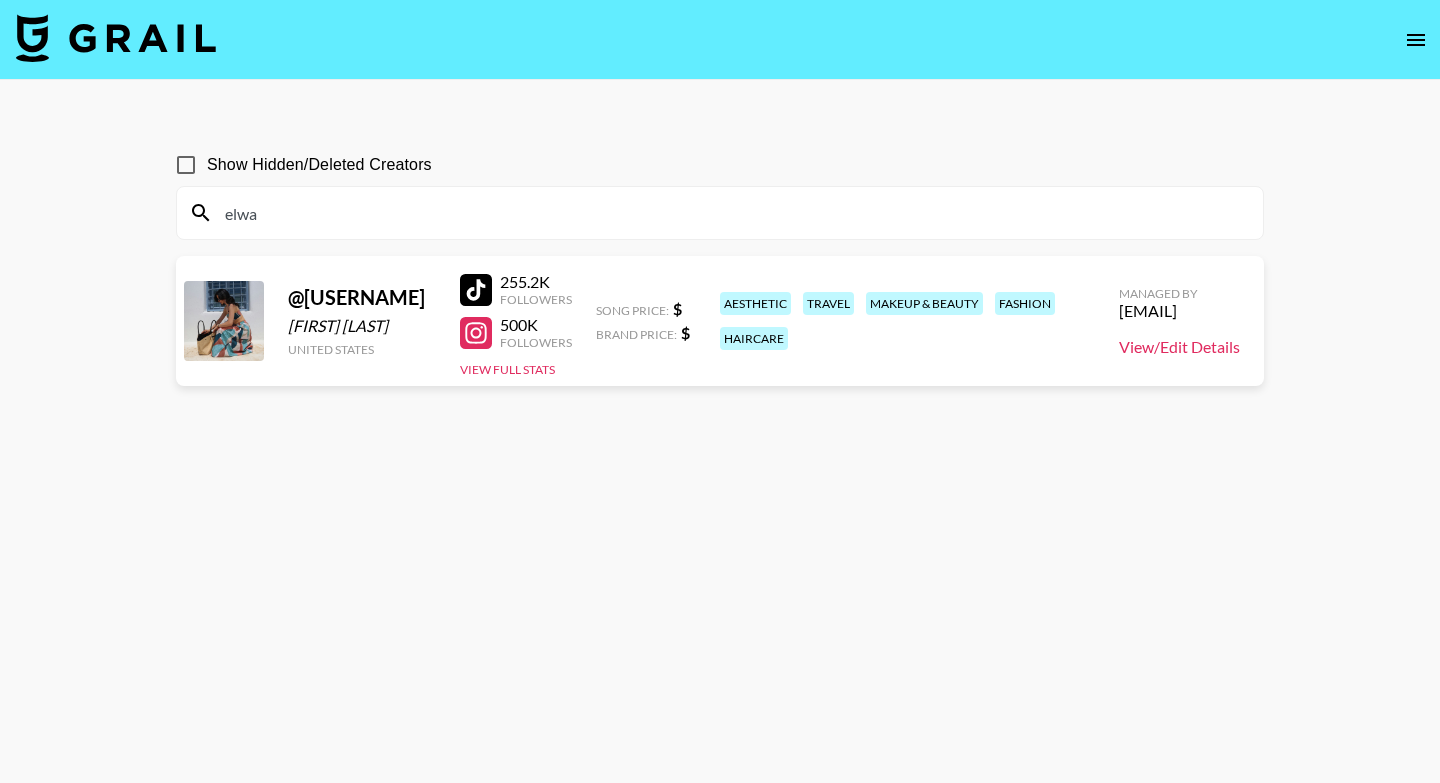 click on "View/Edit Details" at bounding box center [1179, 347] 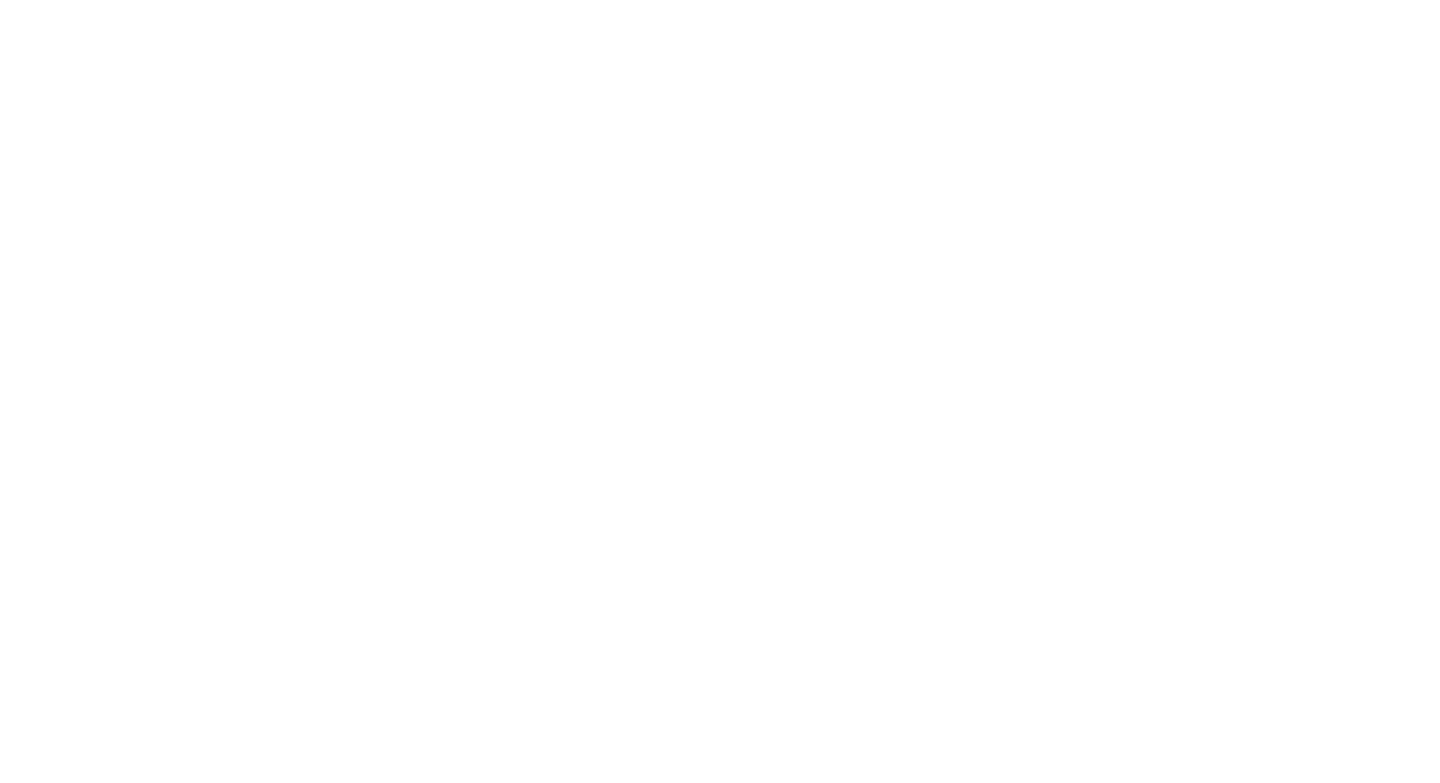 scroll, scrollTop: 0, scrollLeft: 0, axis: both 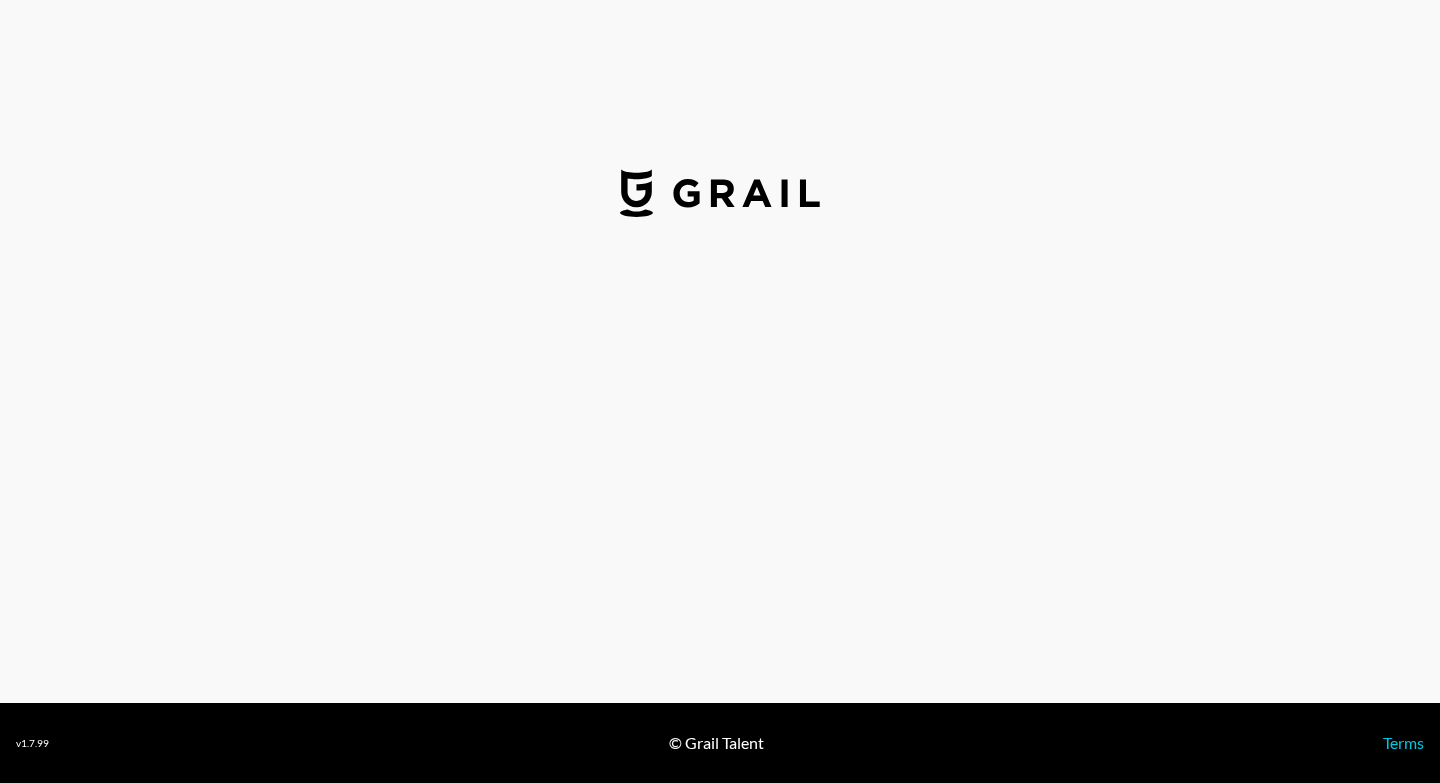 select on "USD" 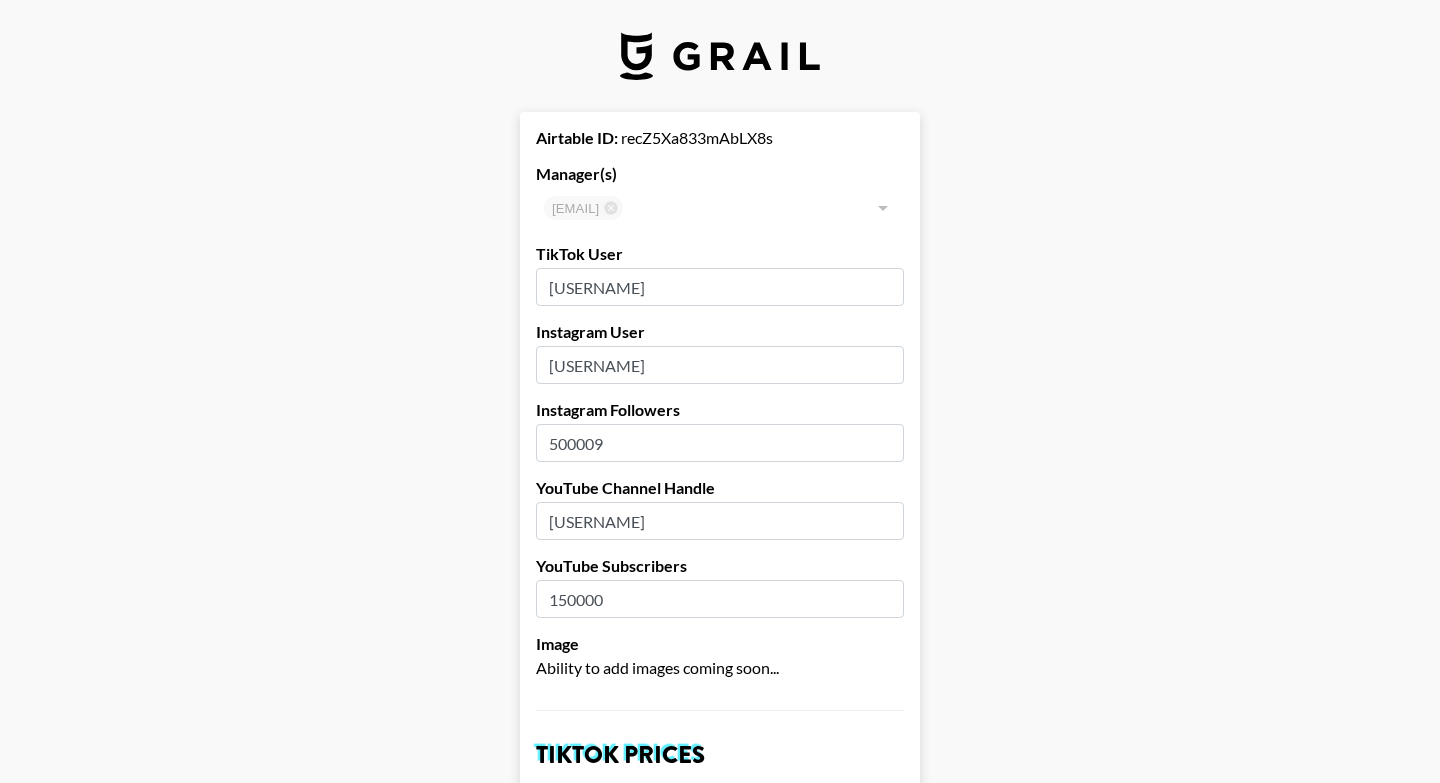 scroll, scrollTop: 27, scrollLeft: 0, axis: vertical 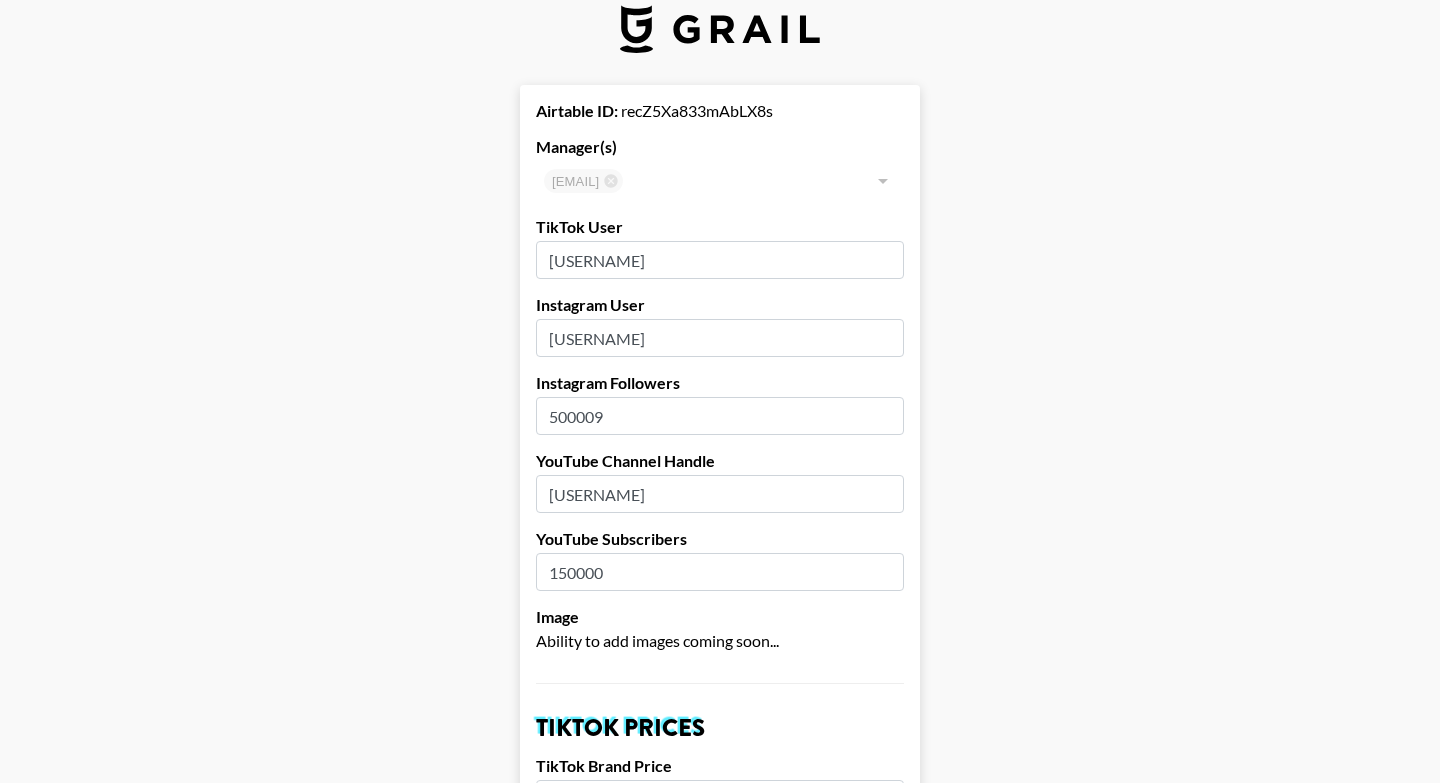 click on "500009" at bounding box center [720, 416] 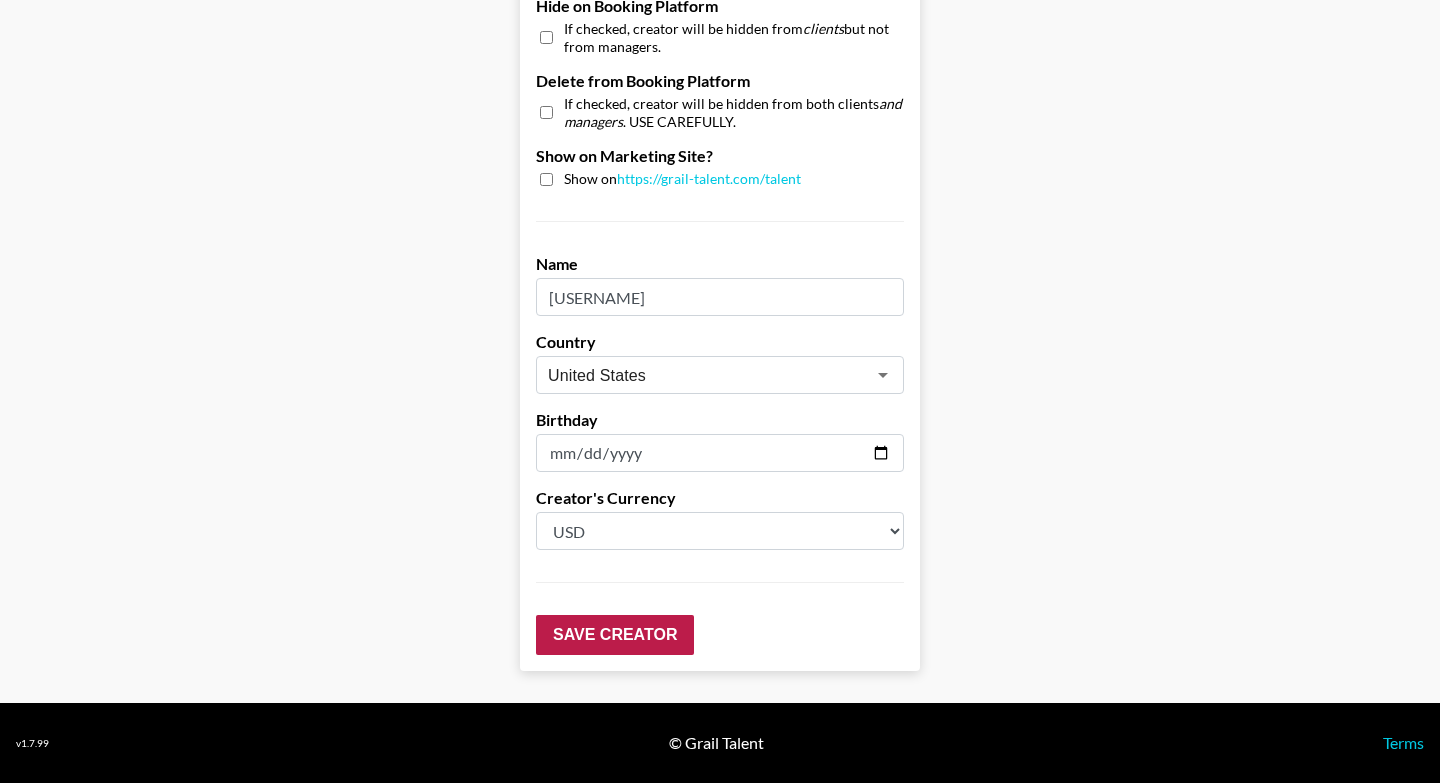 type on "50000.9" 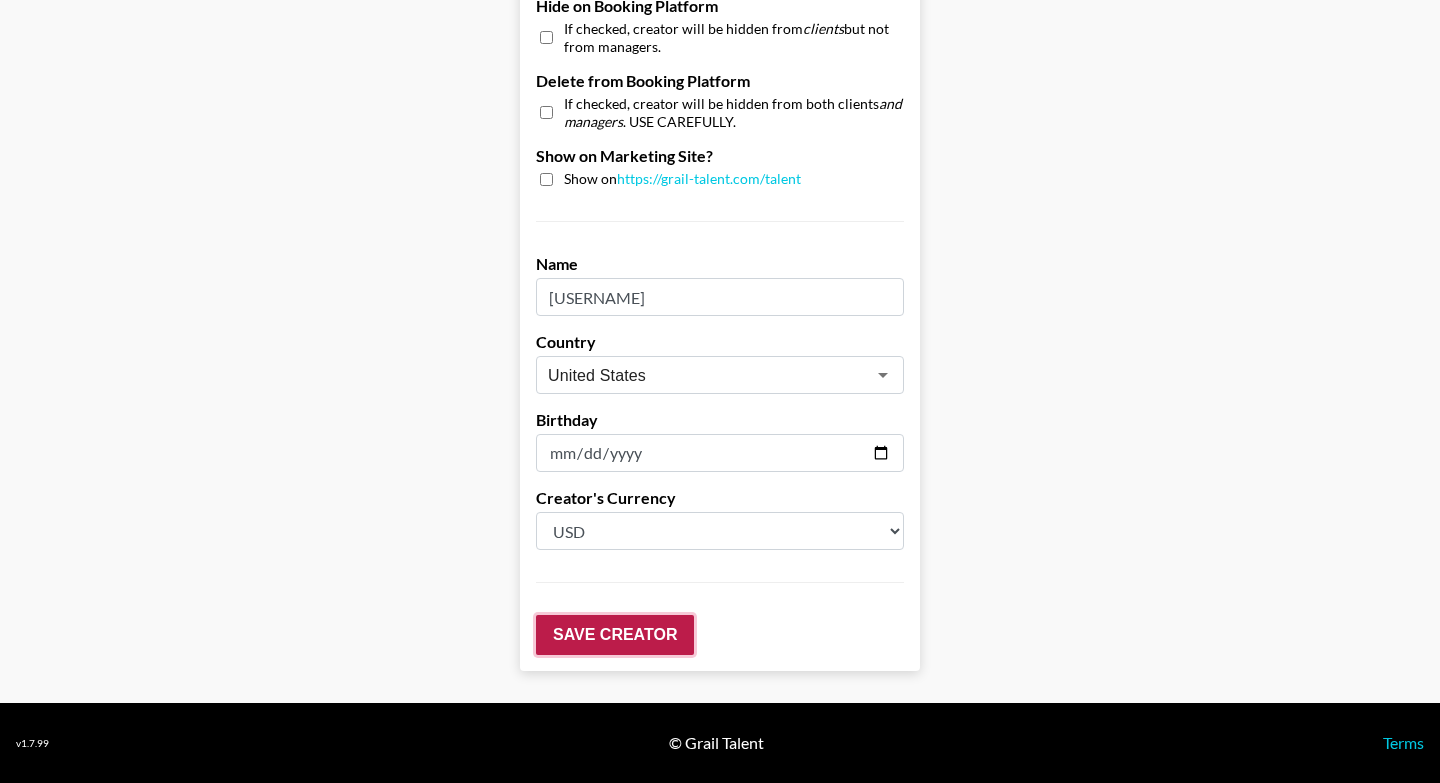 click on "Save Creator" at bounding box center (615, 635) 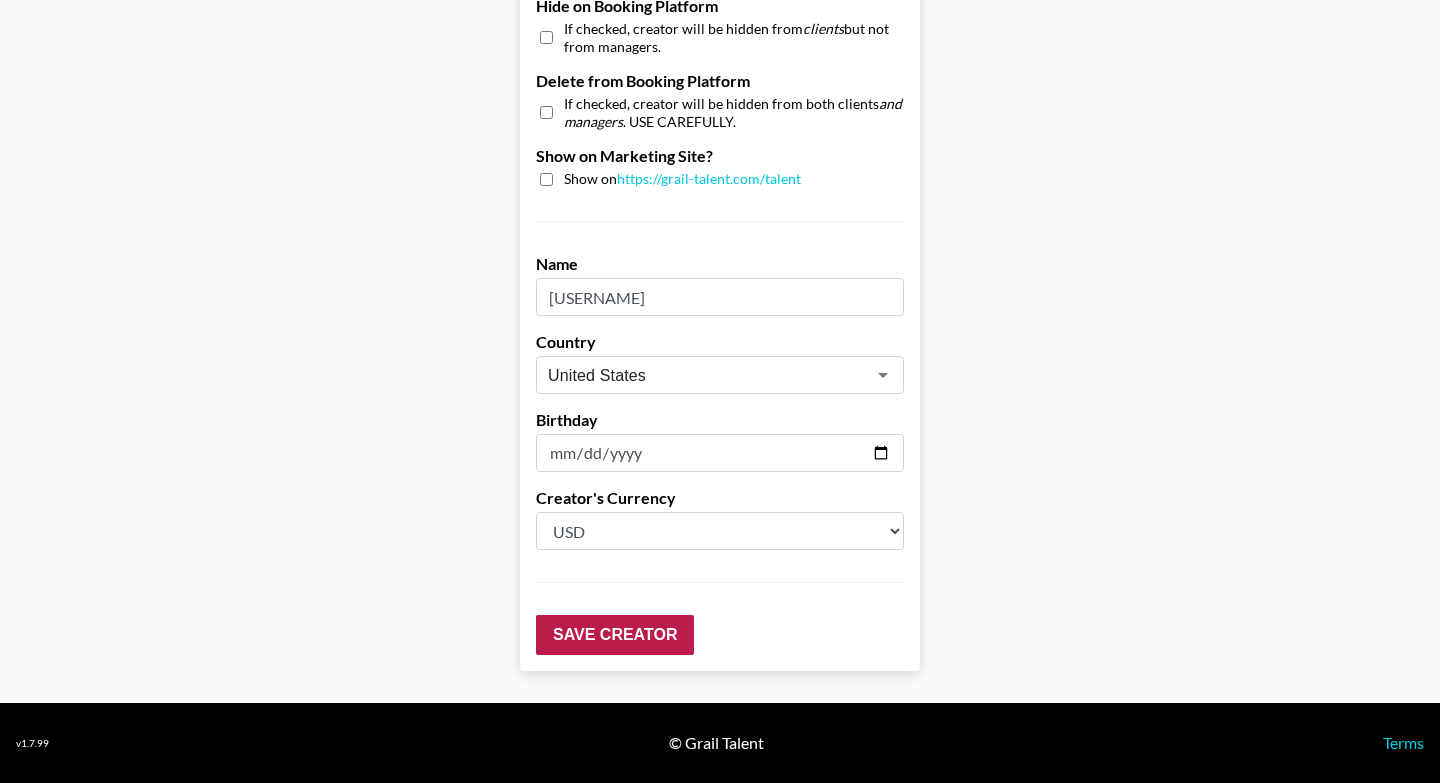 scroll, scrollTop: 424, scrollLeft: 0, axis: vertical 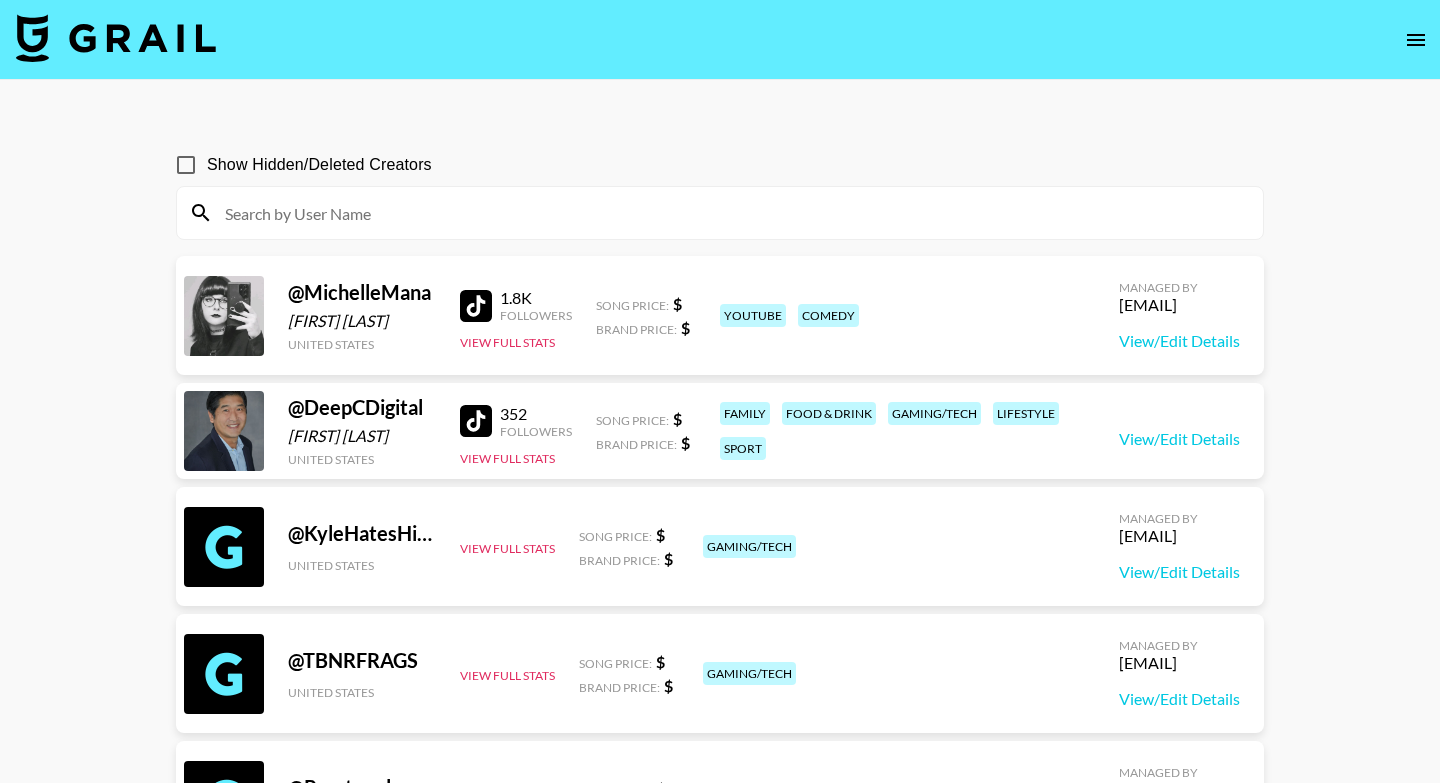 click at bounding box center (732, 213) 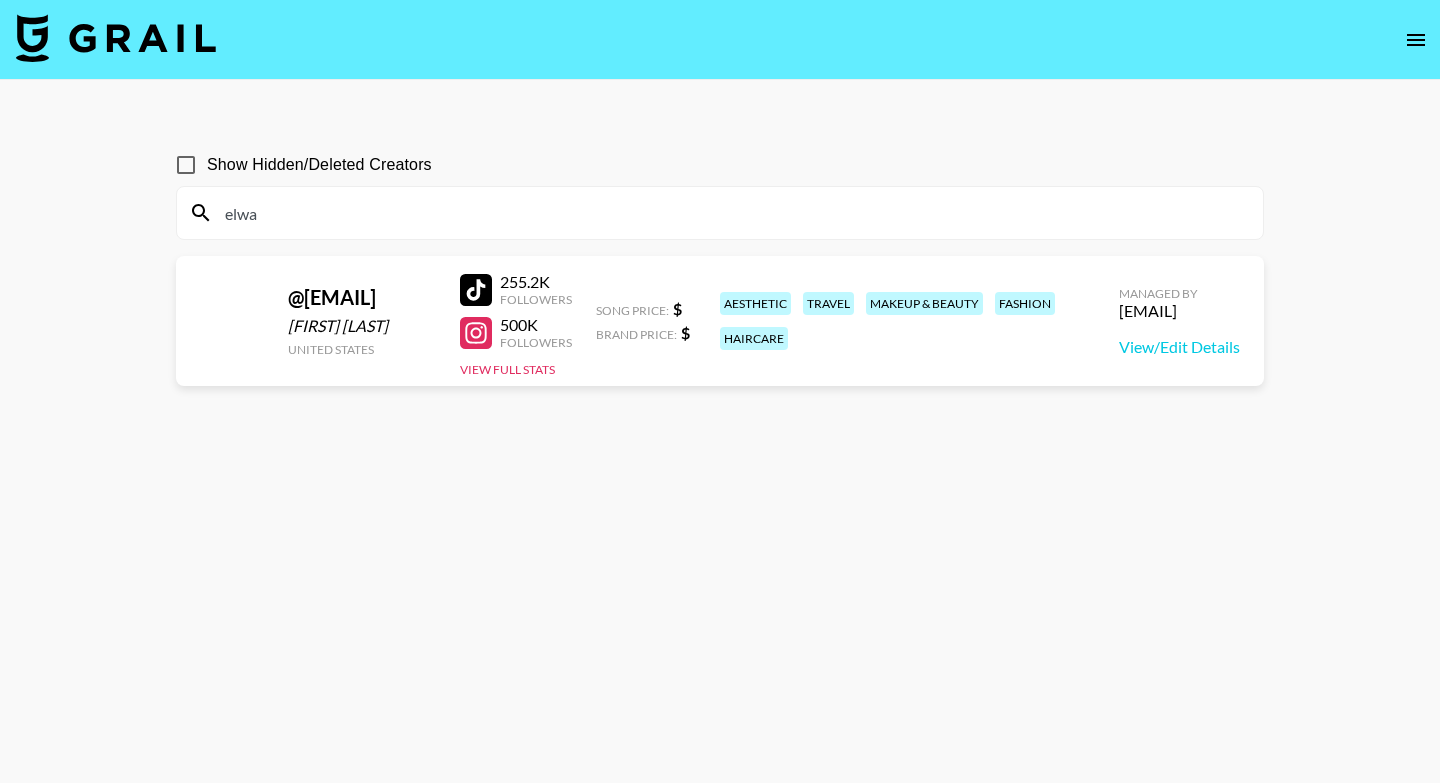 type on "elwa" 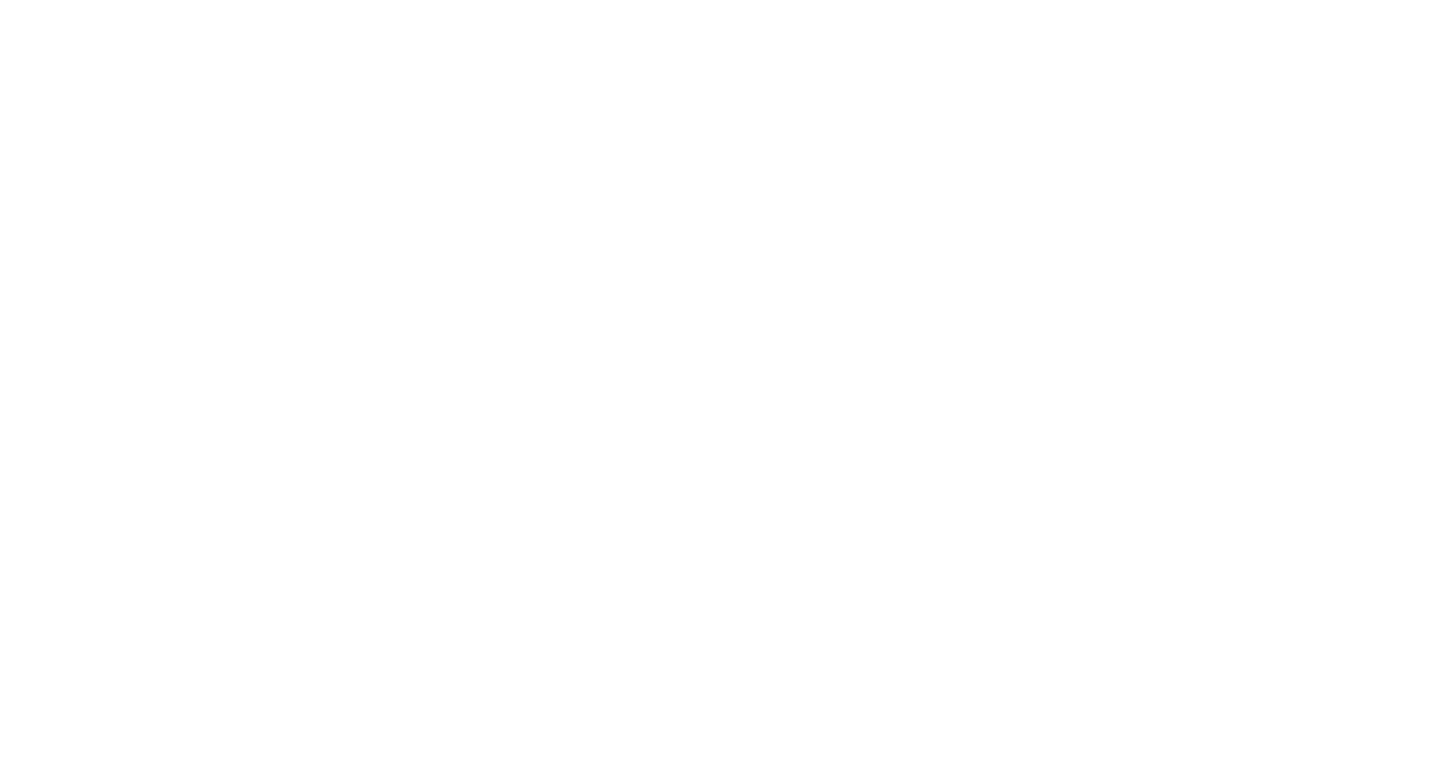 scroll, scrollTop: 0, scrollLeft: 0, axis: both 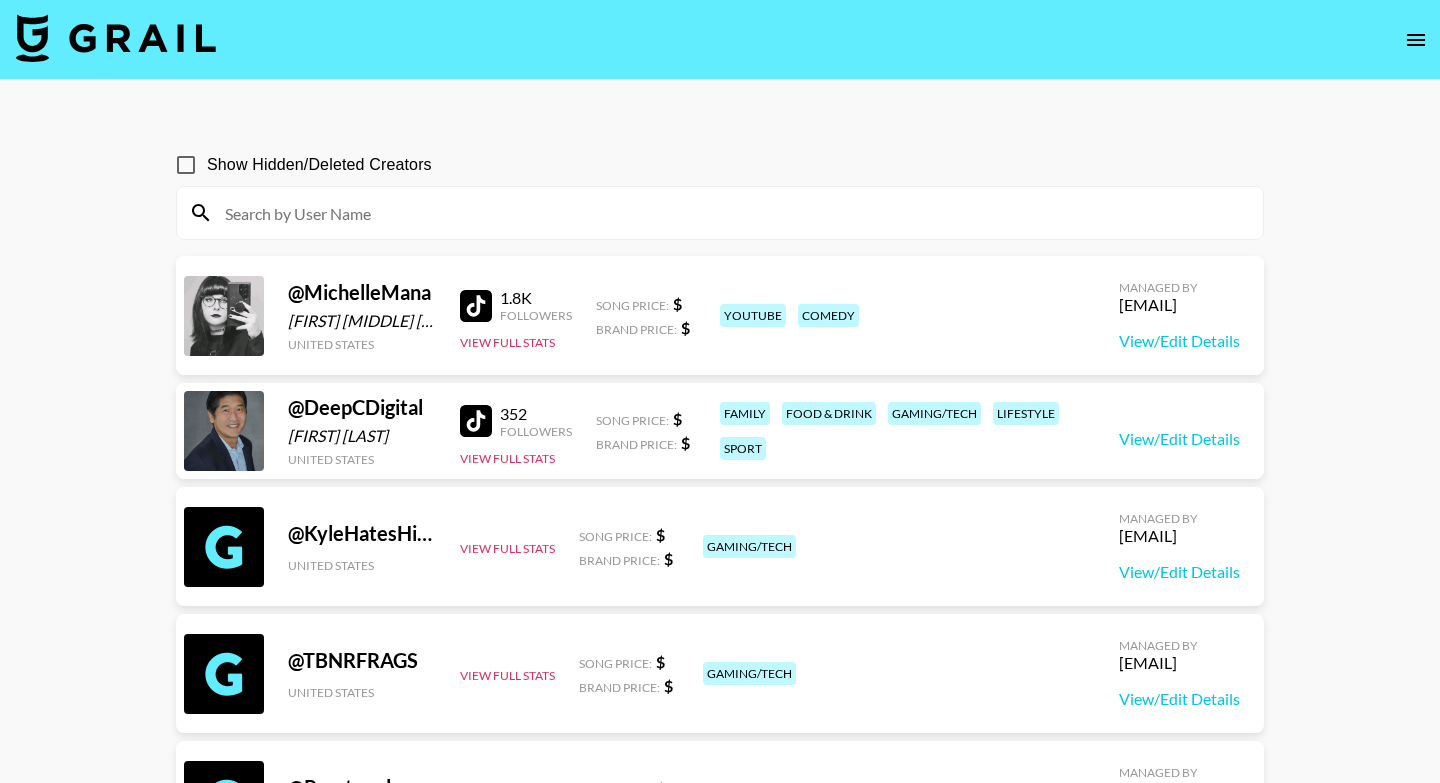 click at bounding box center [732, 213] 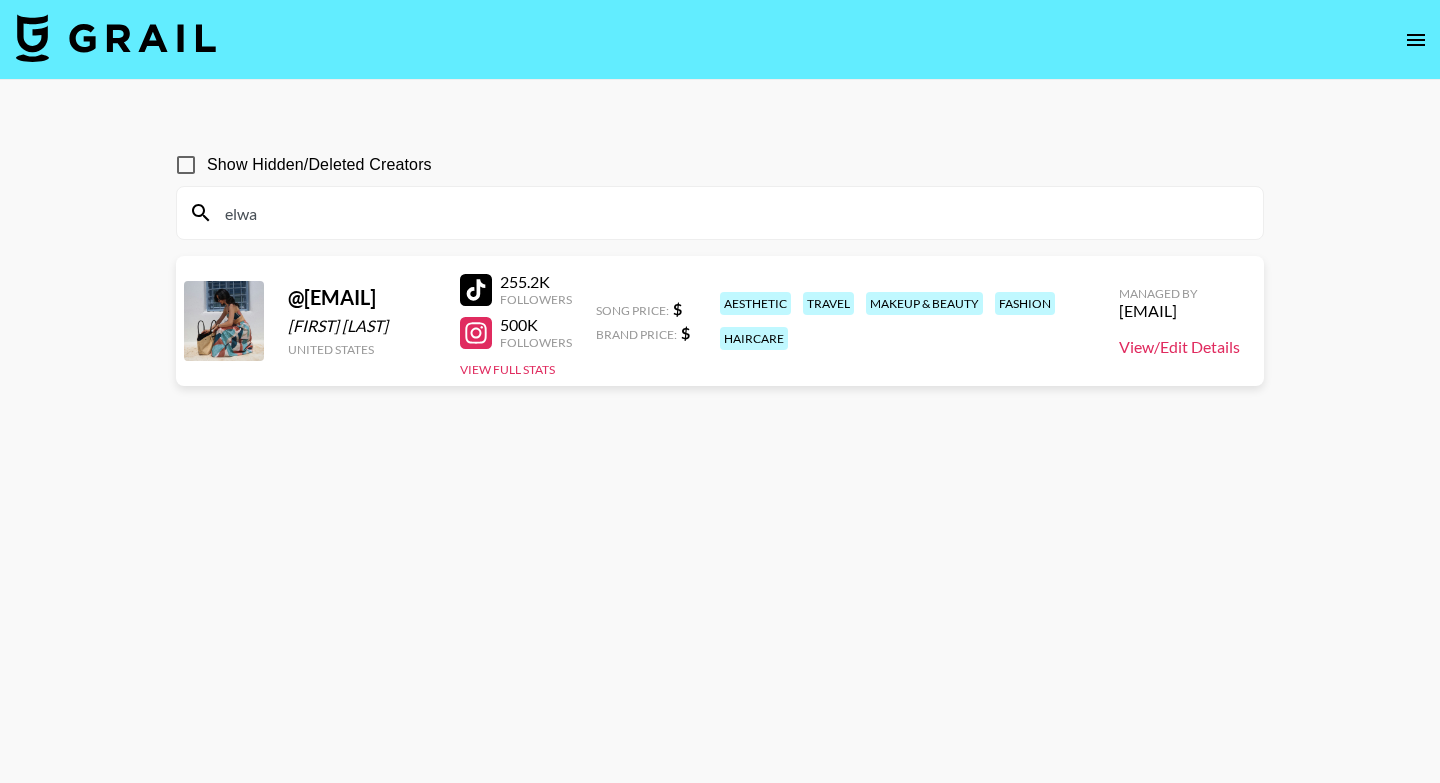 type on "elwa" 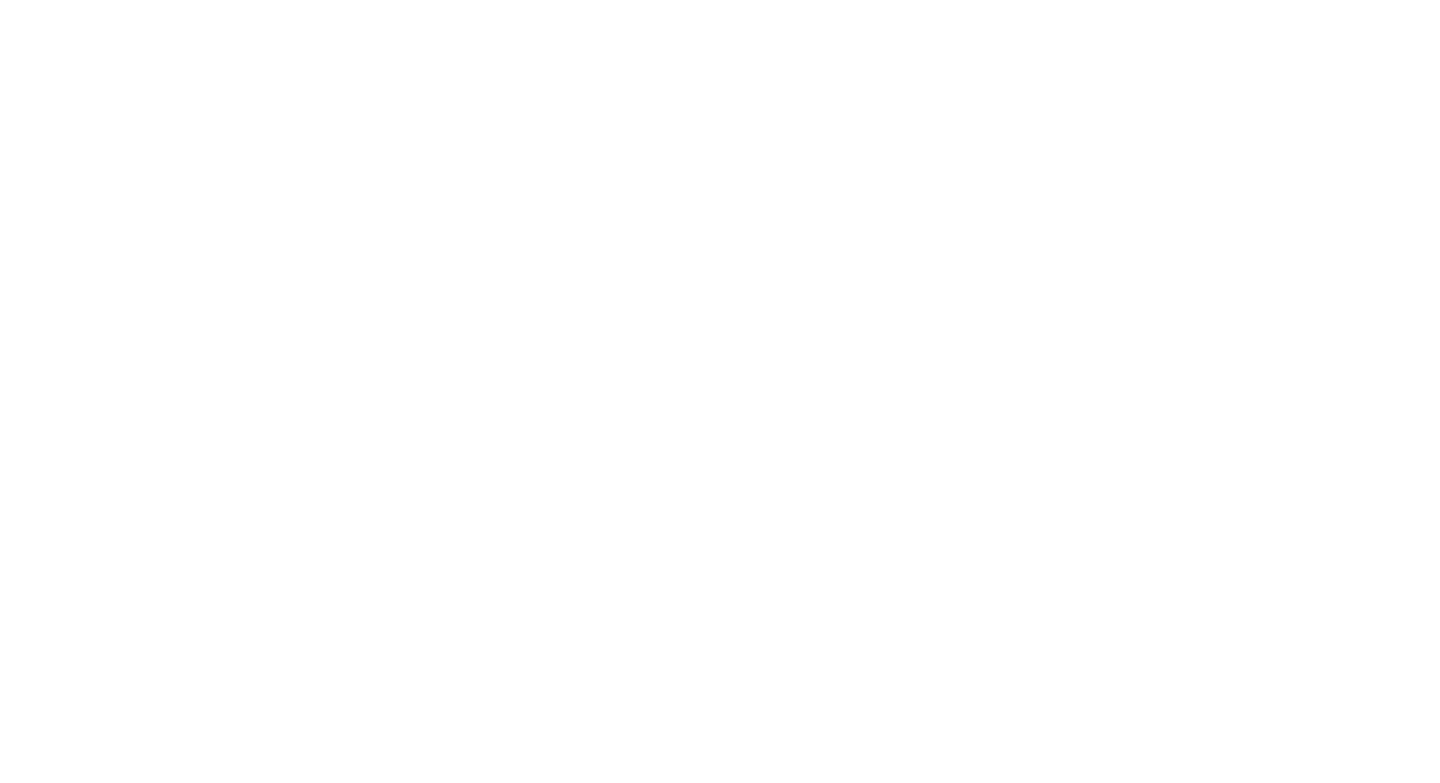 scroll, scrollTop: 0, scrollLeft: 0, axis: both 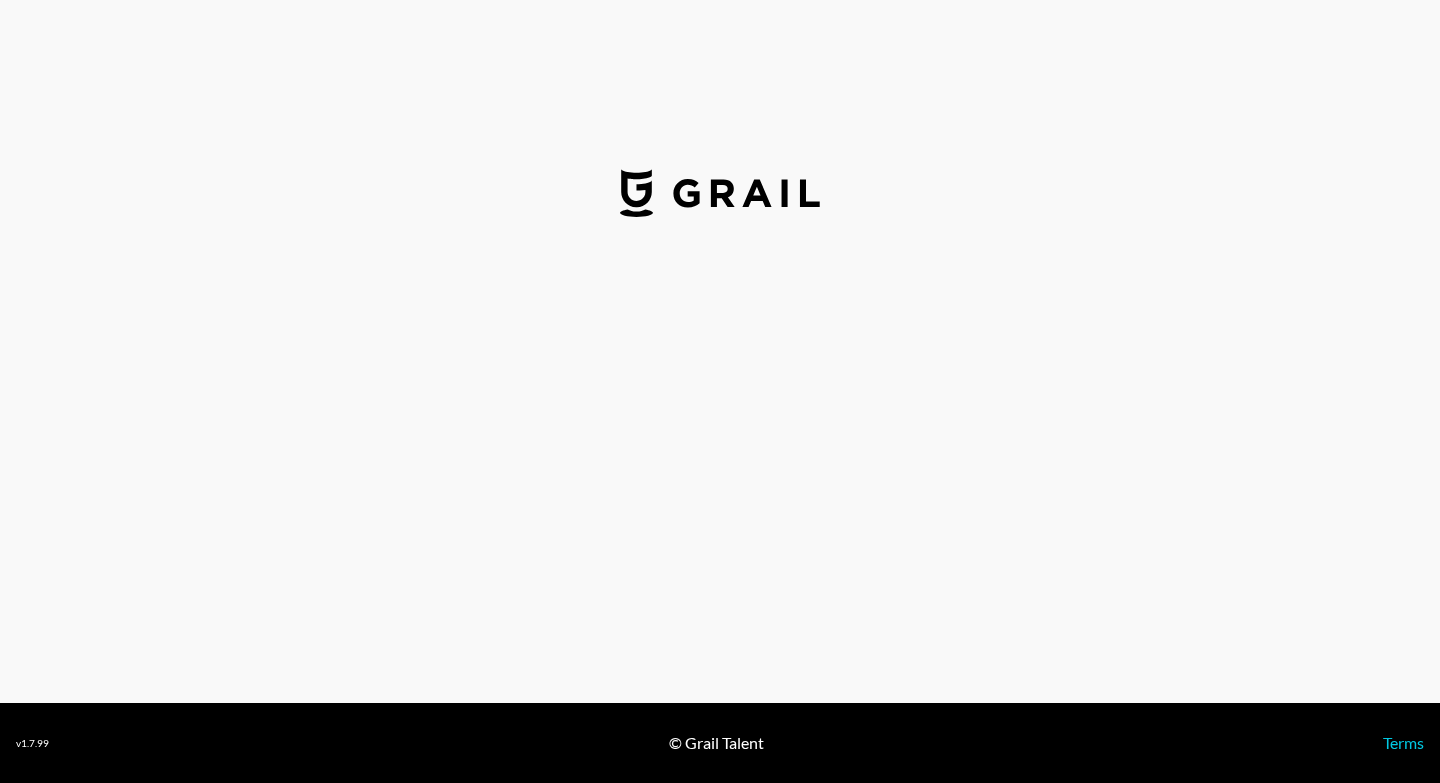 select on "USD" 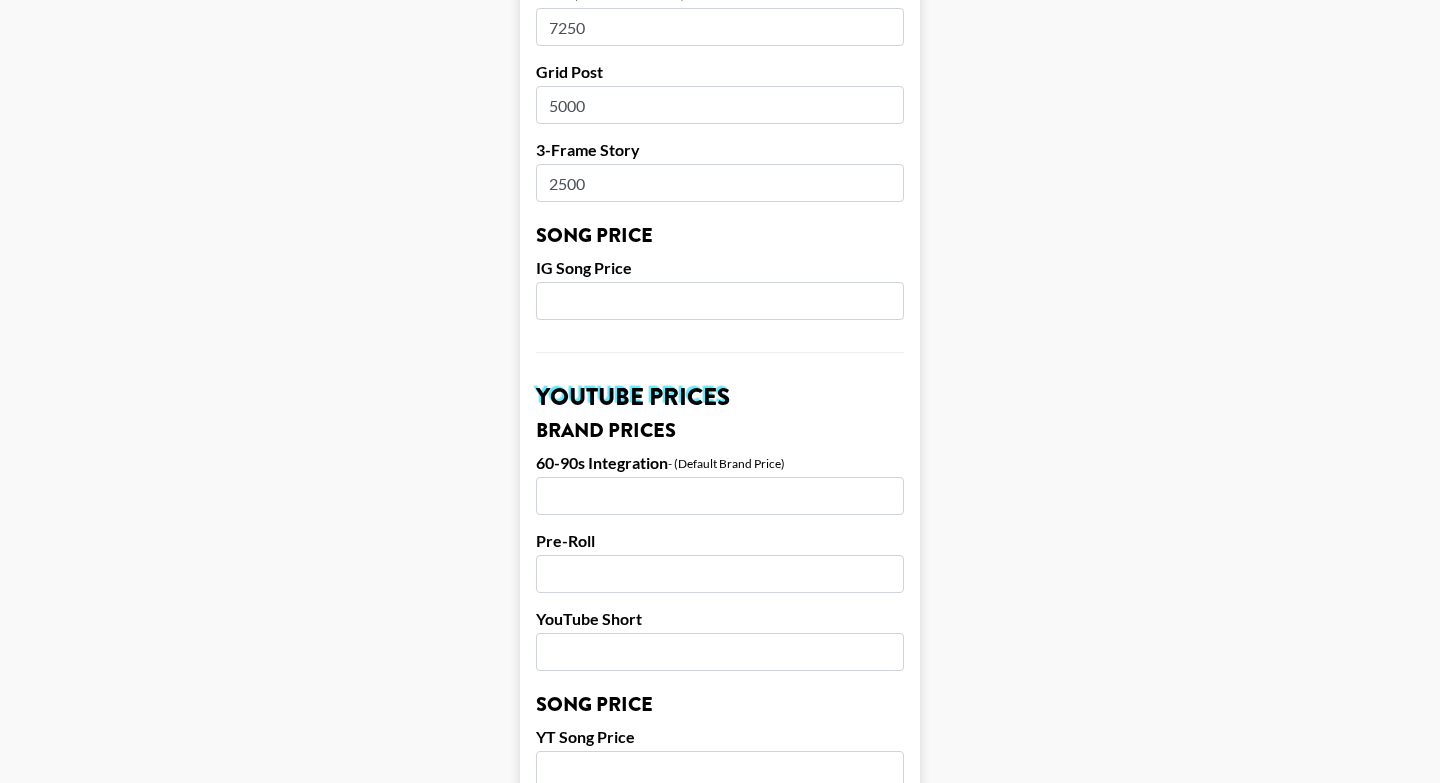 scroll, scrollTop: 1082, scrollLeft: 0, axis: vertical 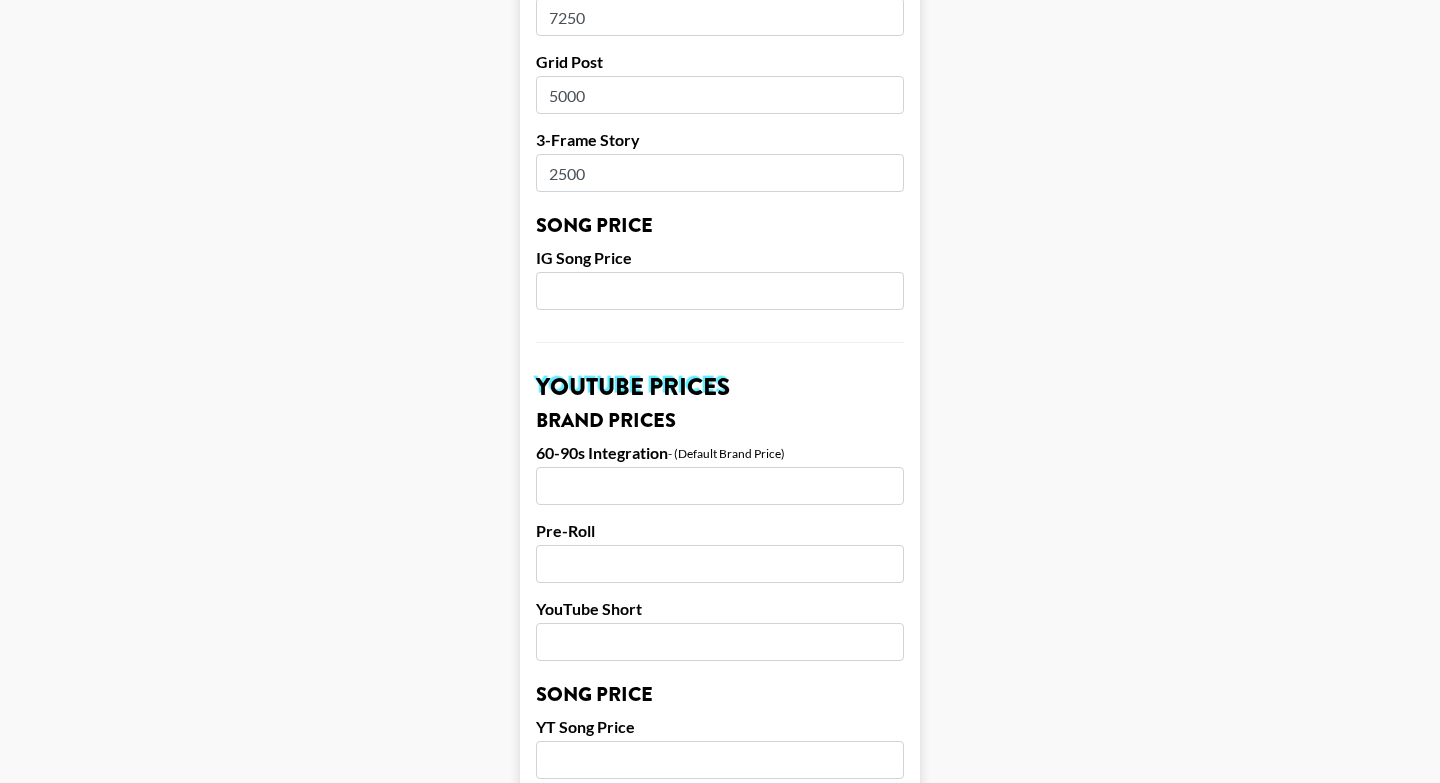 click at bounding box center [720, 291] 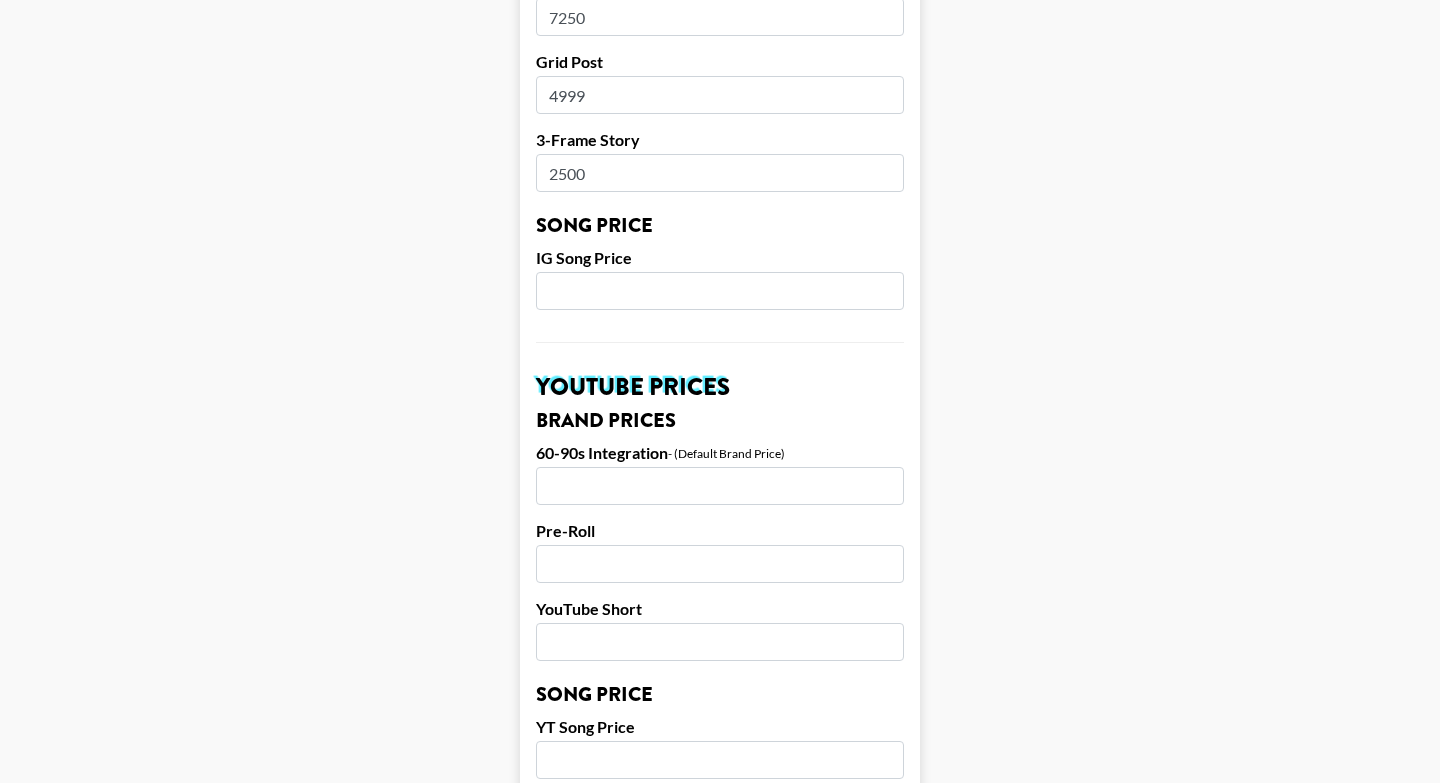 click on "4999" at bounding box center [720, 95] 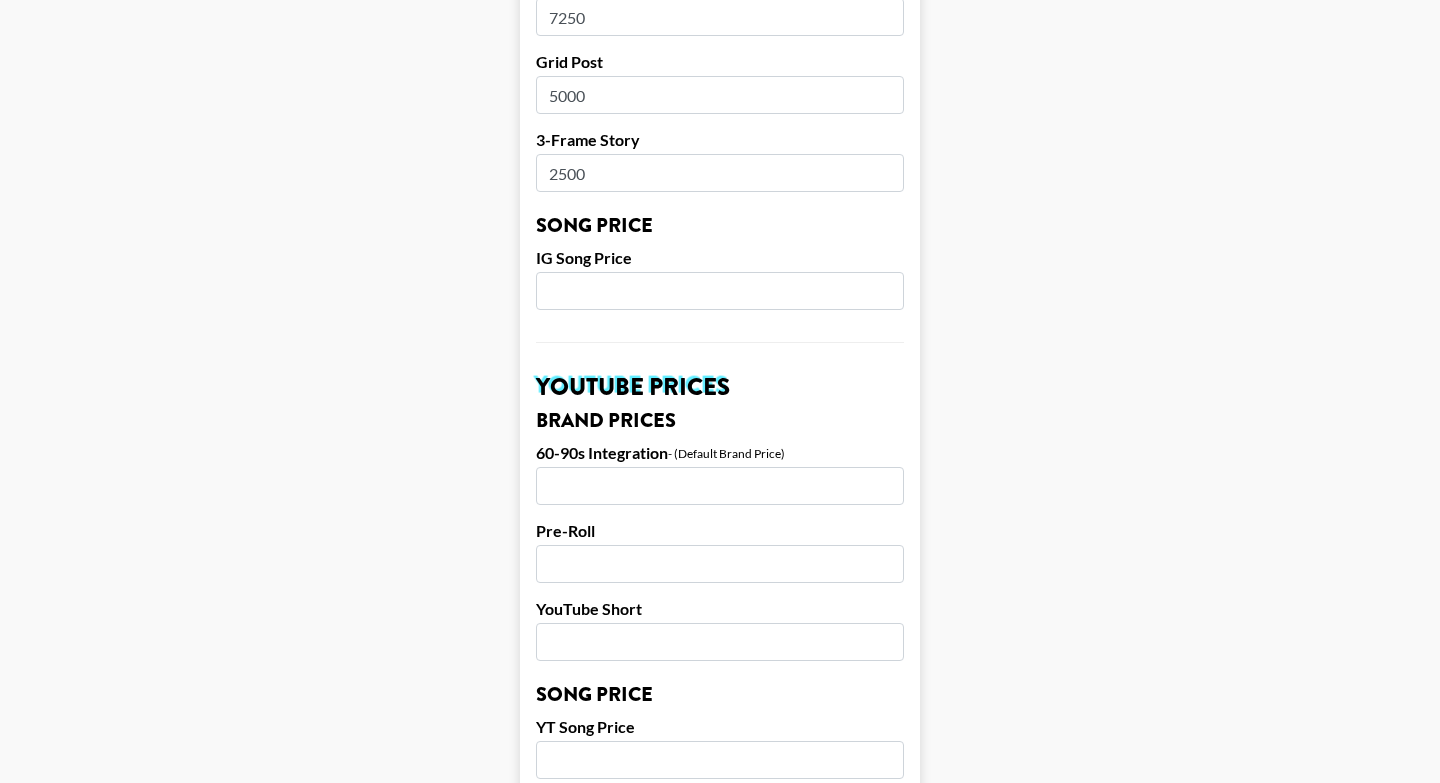 click on "5000" at bounding box center [720, 95] 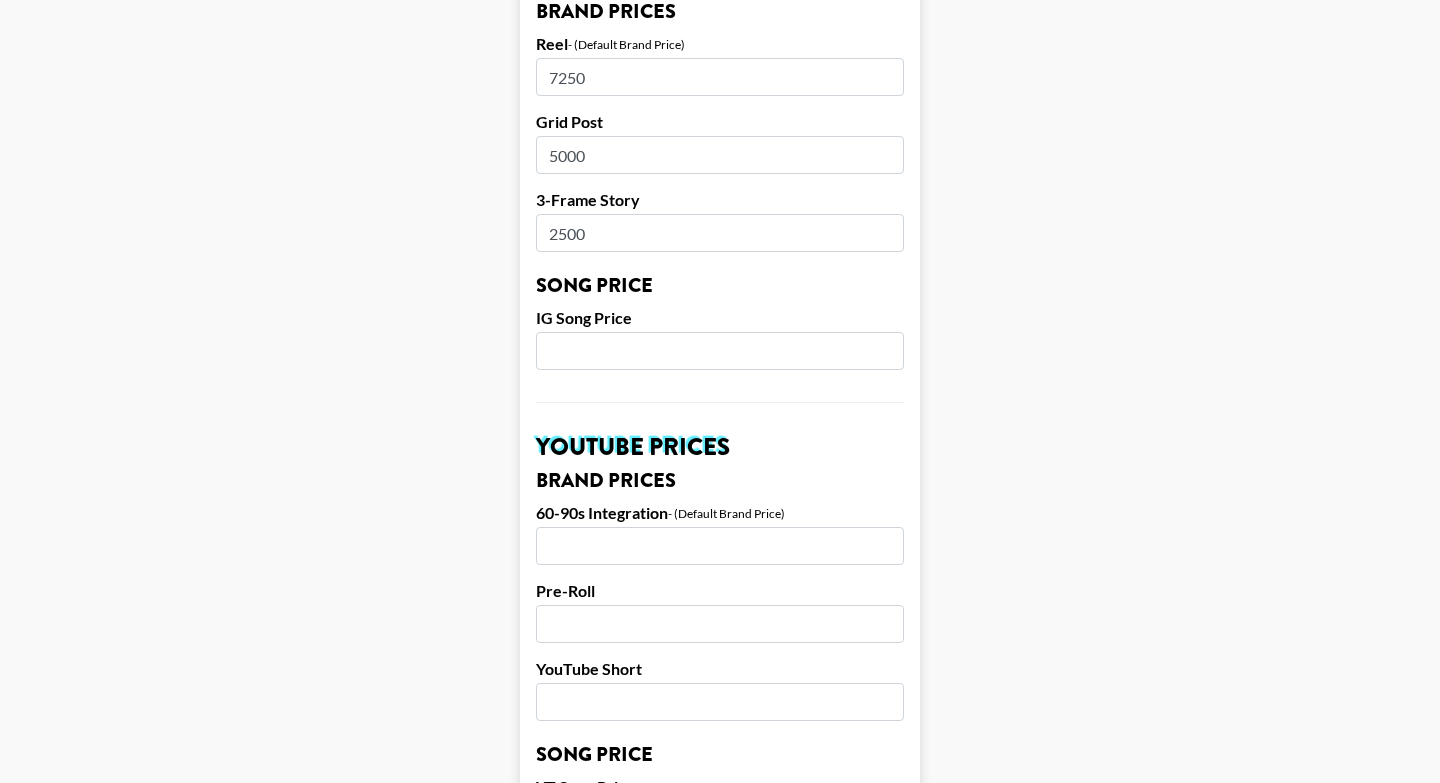 scroll, scrollTop: 1021, scrollLeft: 0, axis: vertical 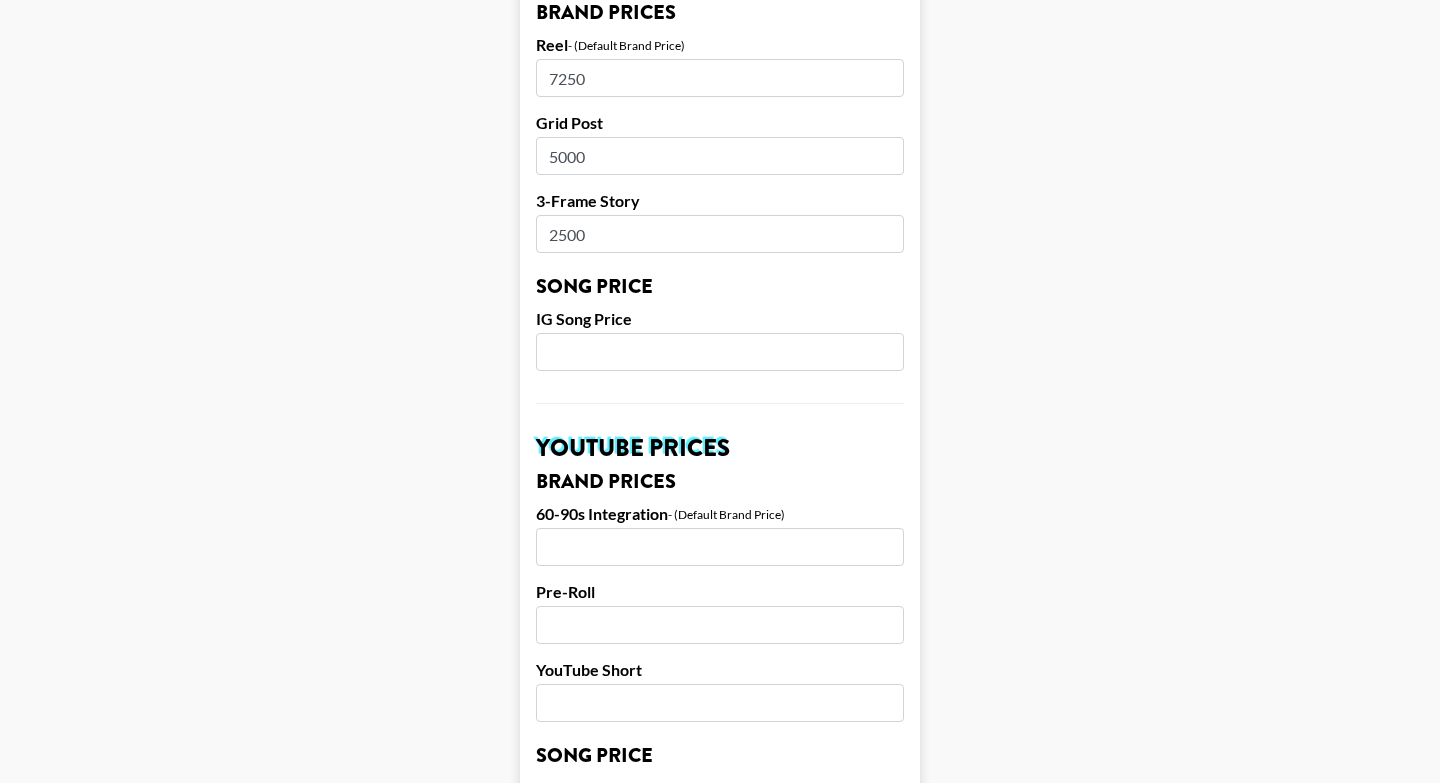 type on "5000" 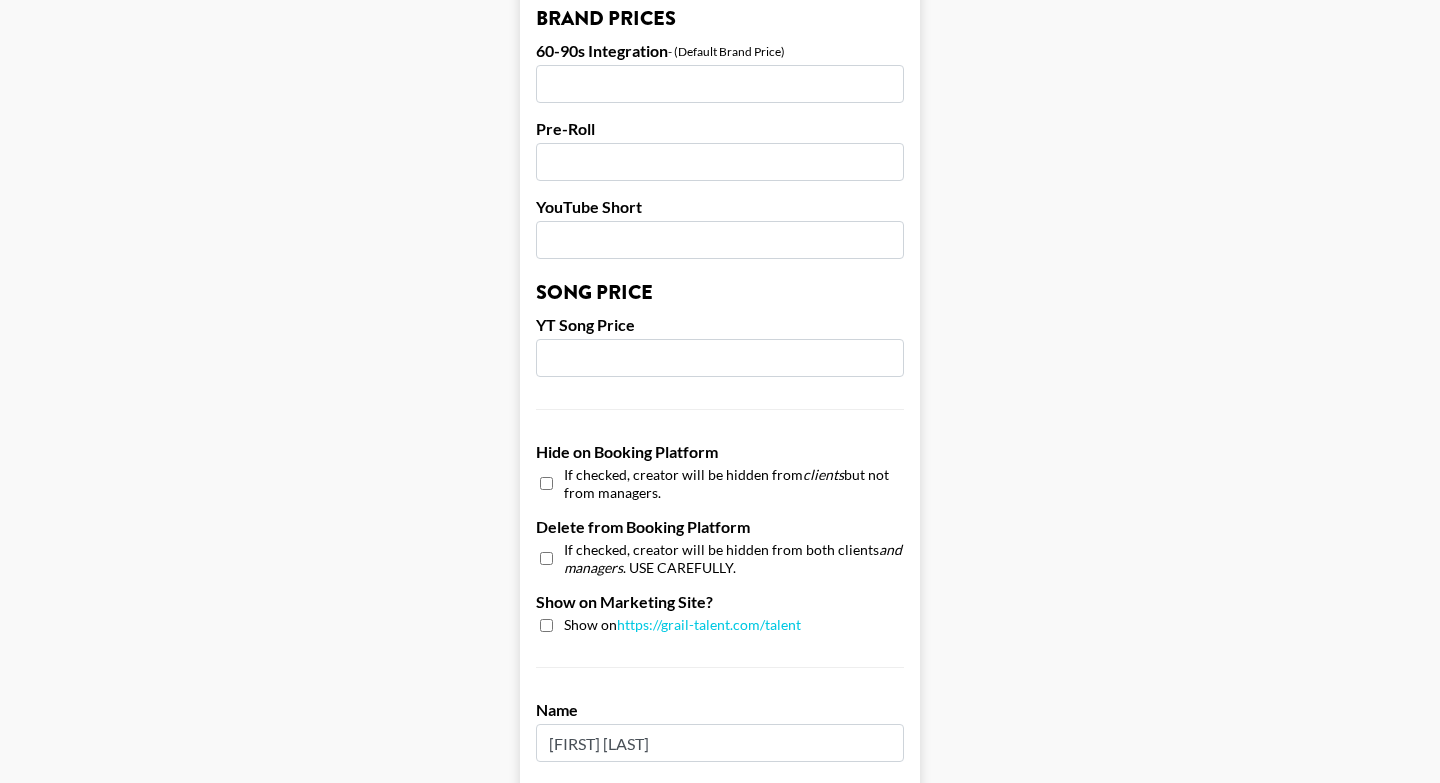 scroll, scrollTop: 1930, scrollLeft: 0, axis: vertical 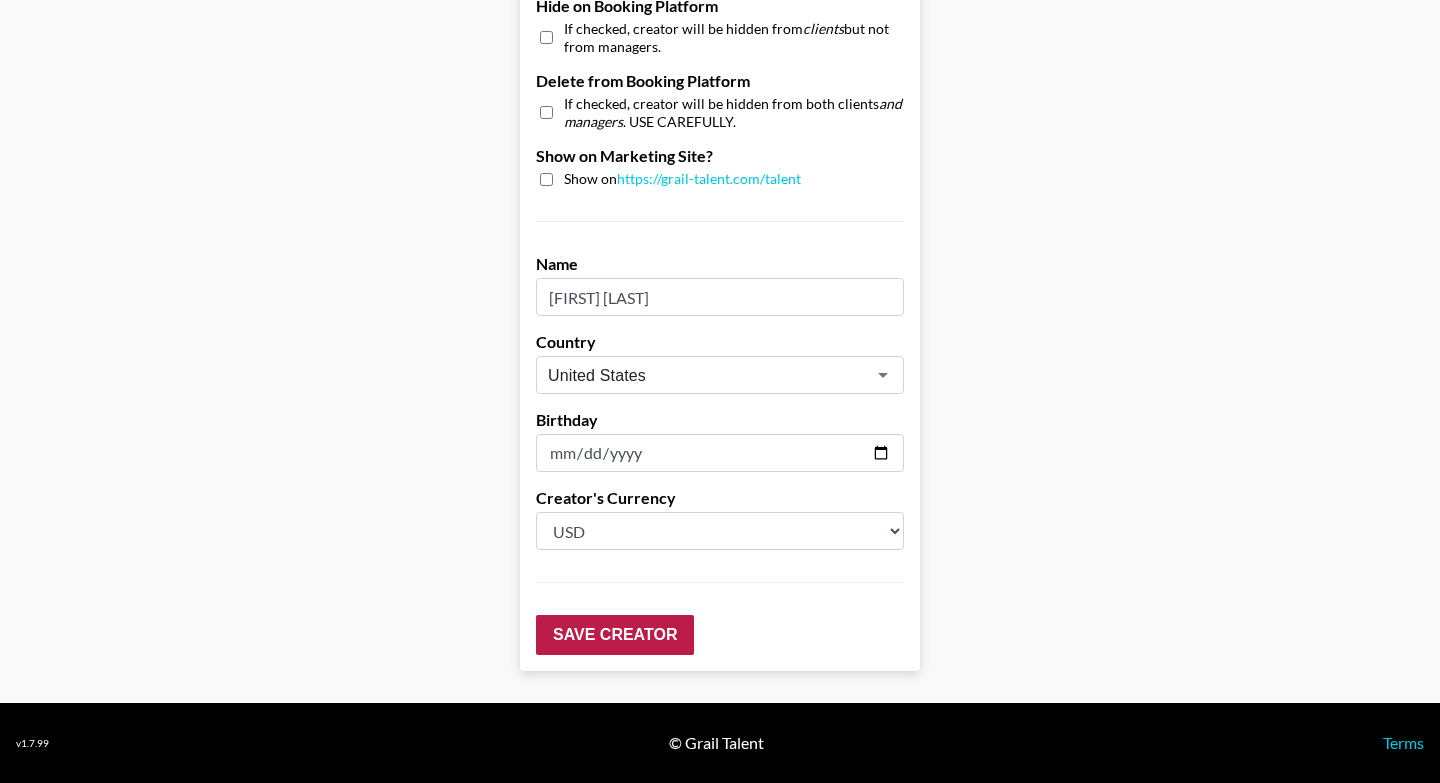 type on "1300" 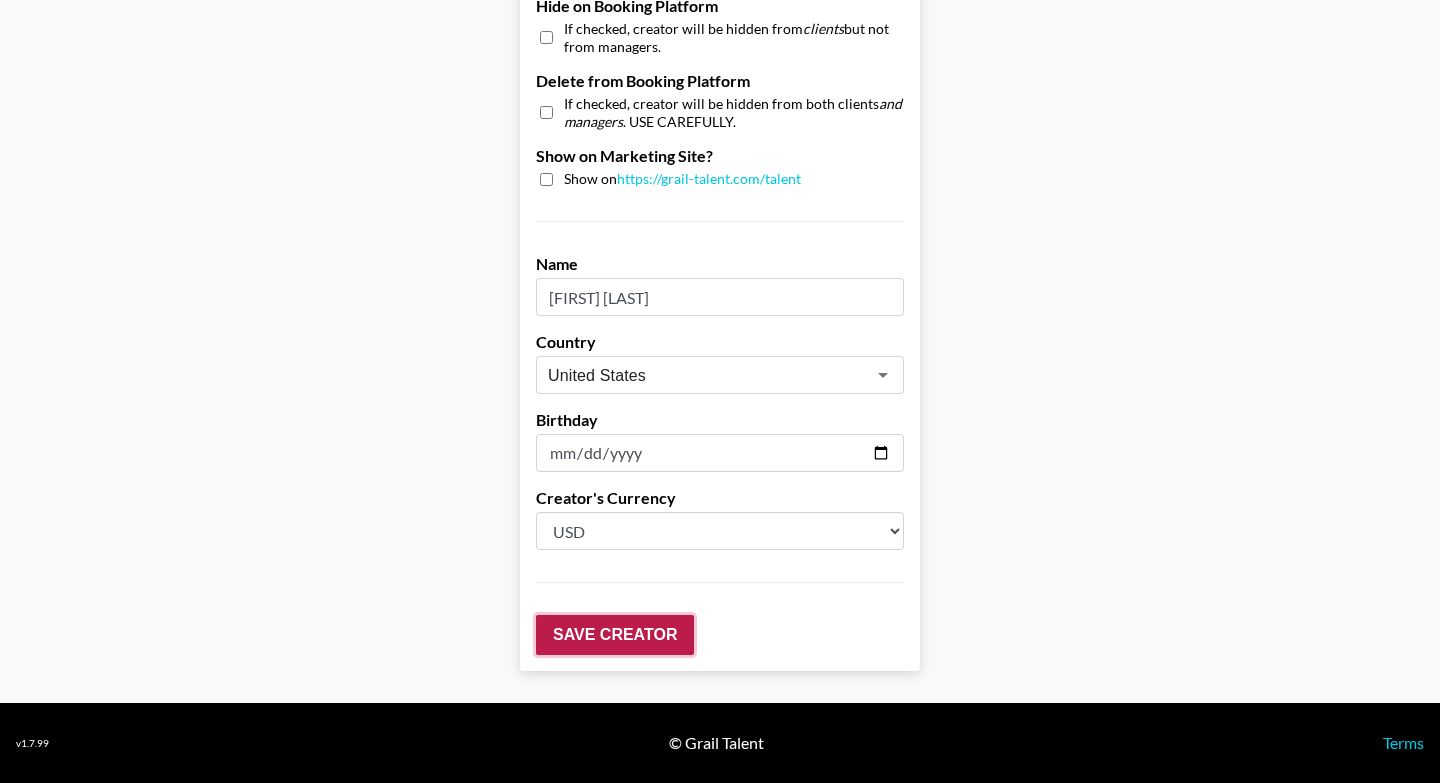 click on "Save Creator" at bounding box center (615, 635) 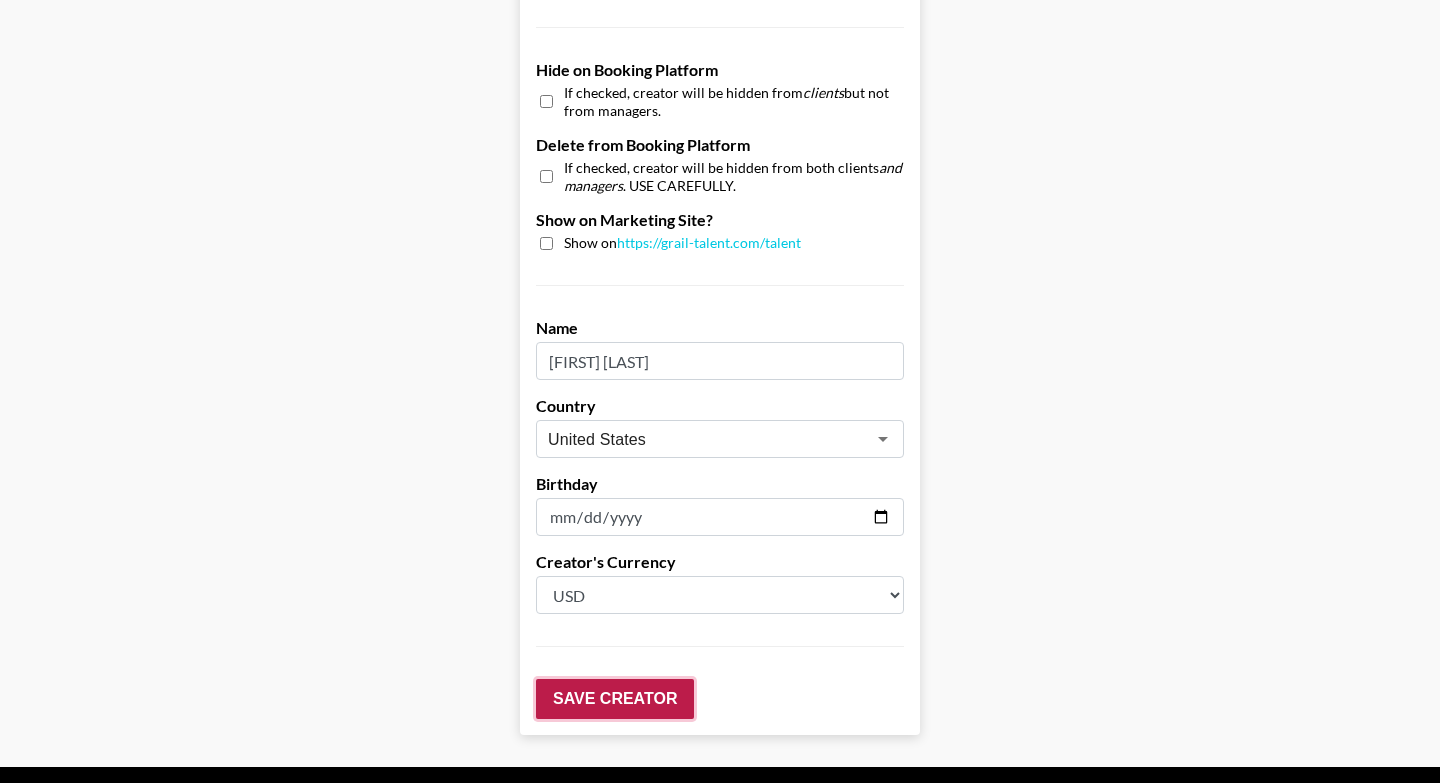 scroll, scrollTop: 1994, scrollLeft: 0, axis: vertical 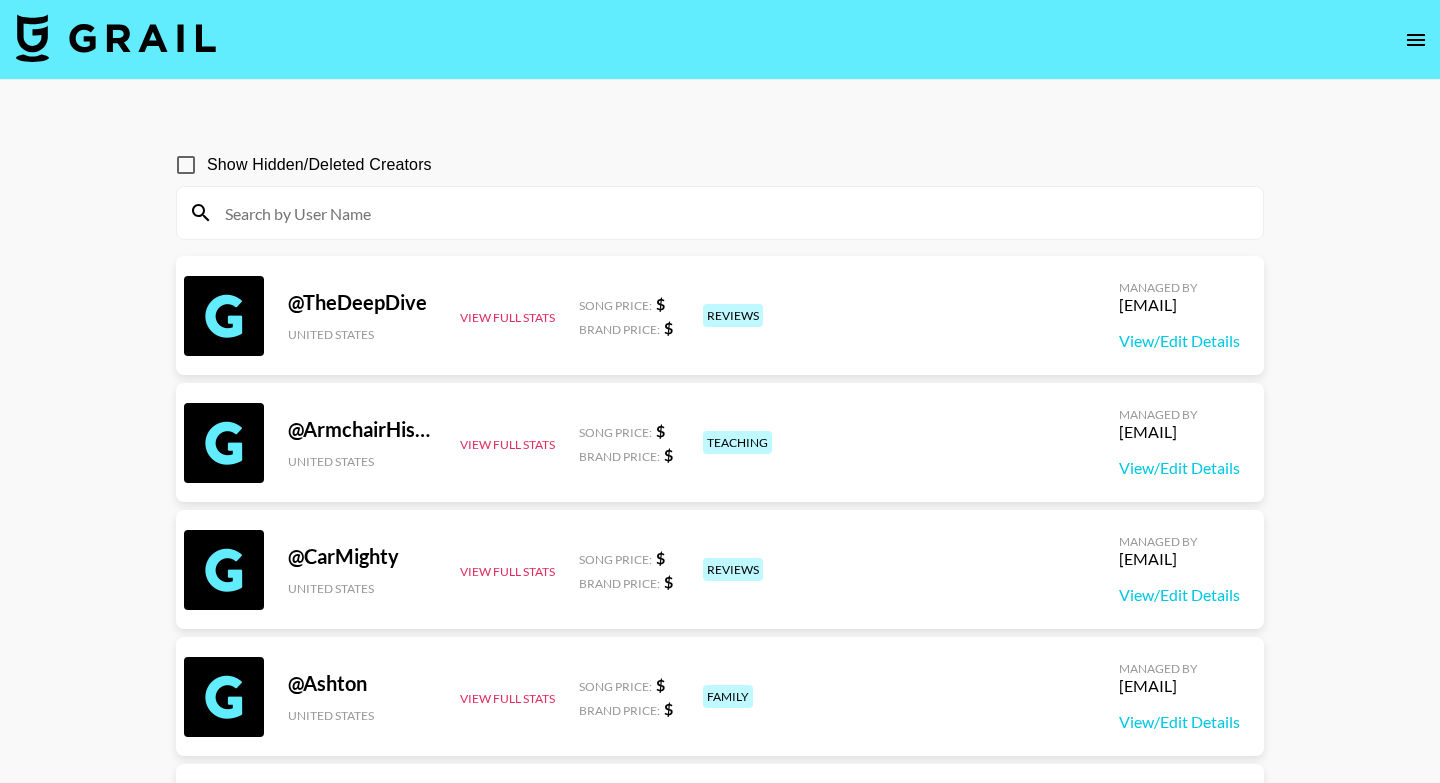 click at bounding box center [732, 213] 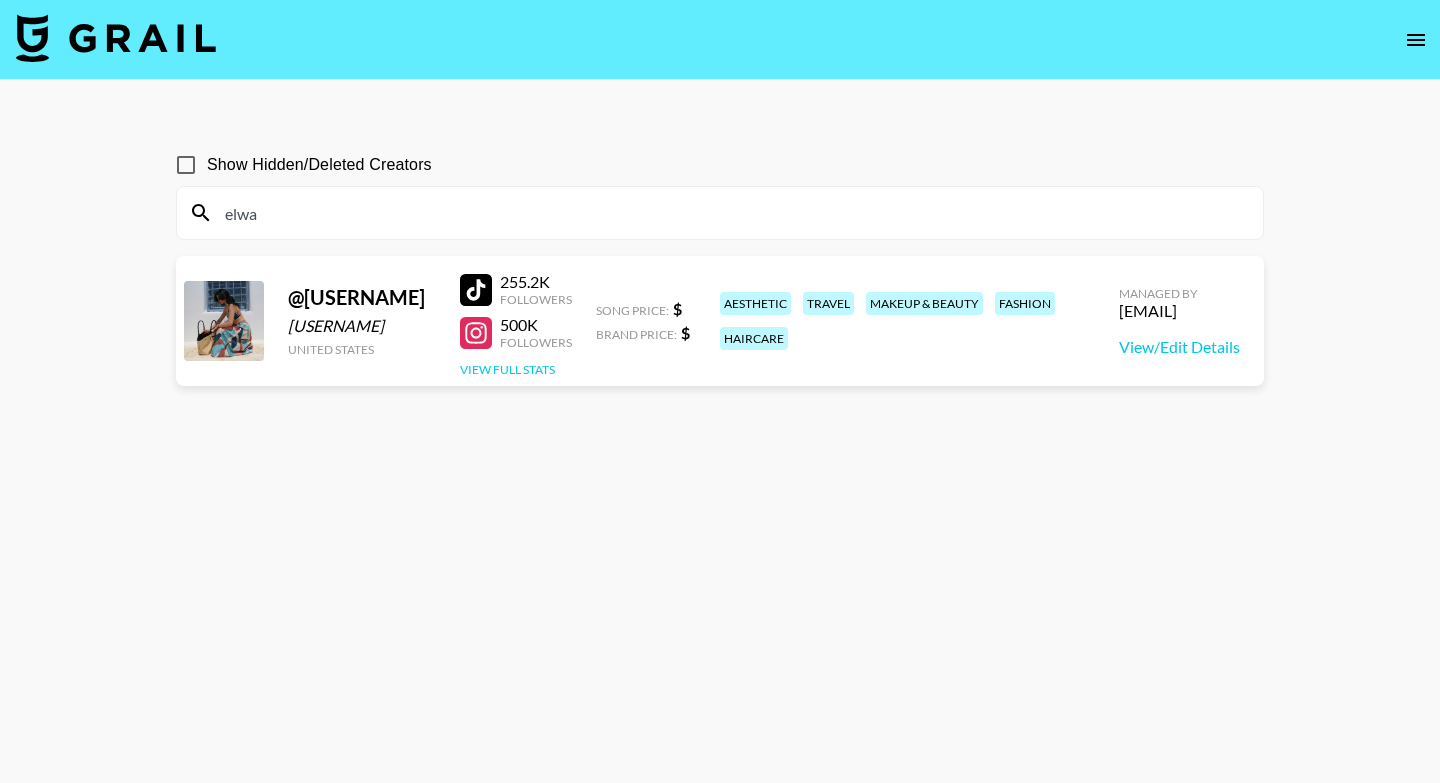 type on "elwa" 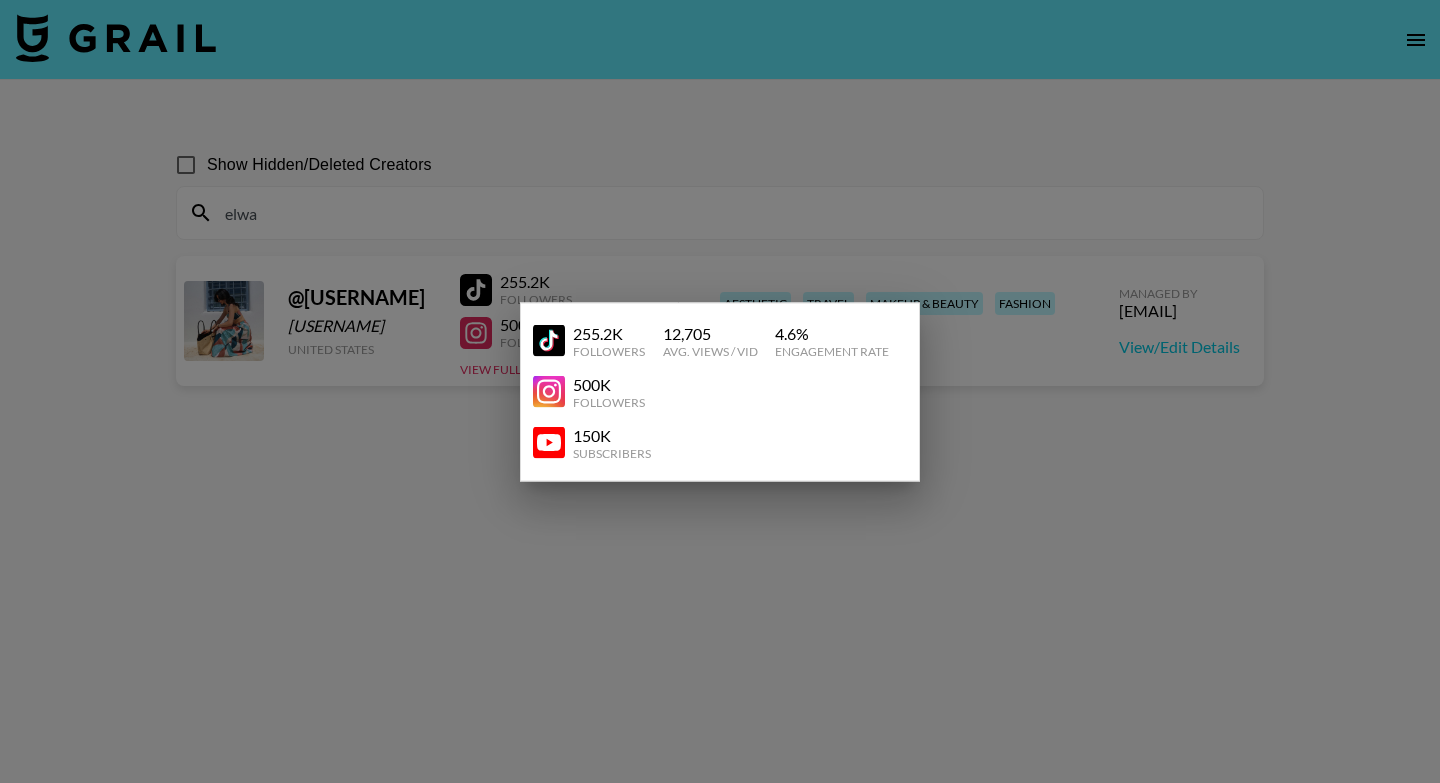 click at bounding box center [720, 391] 